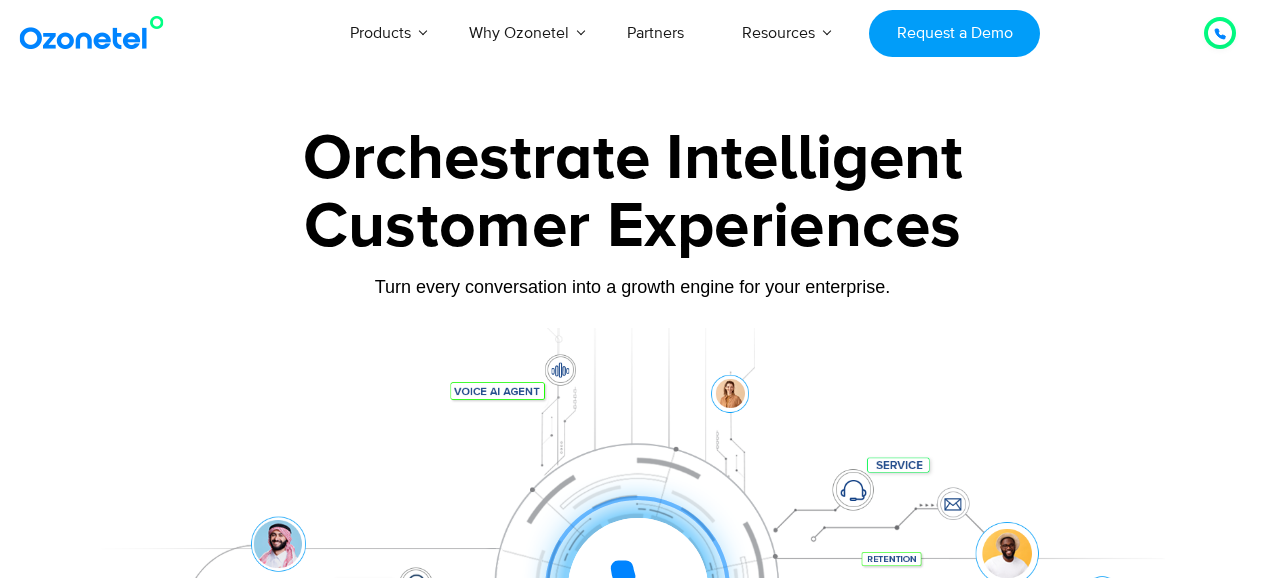 scroll, scrollTop: 0, scrollLeft: 0, axis: both 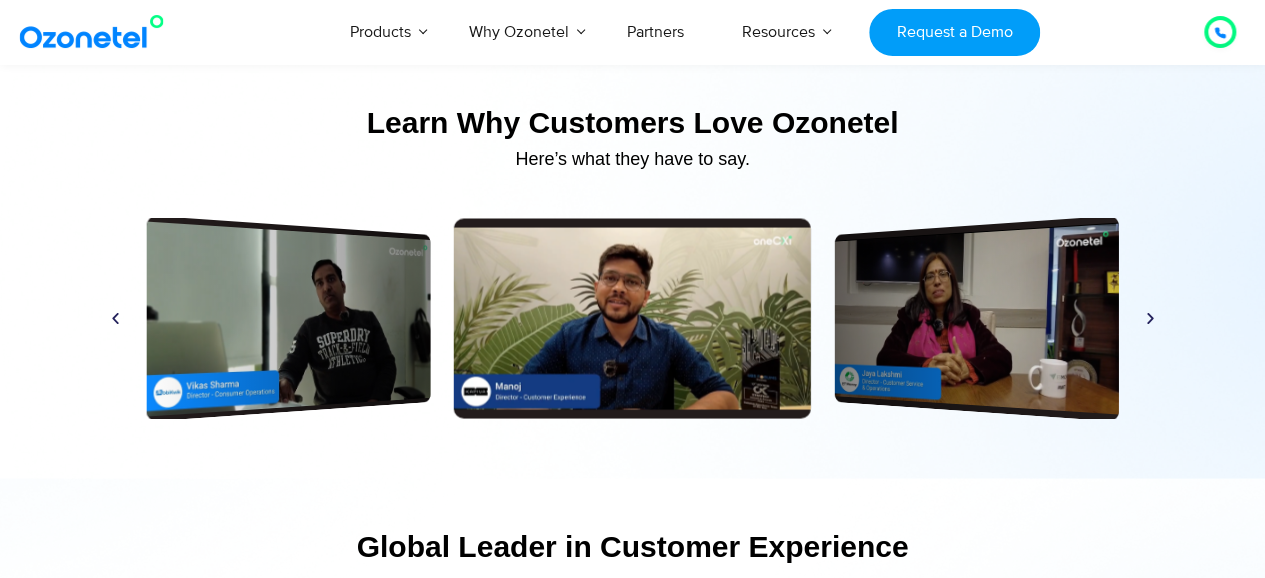 click at bounding box center (1220, 32) 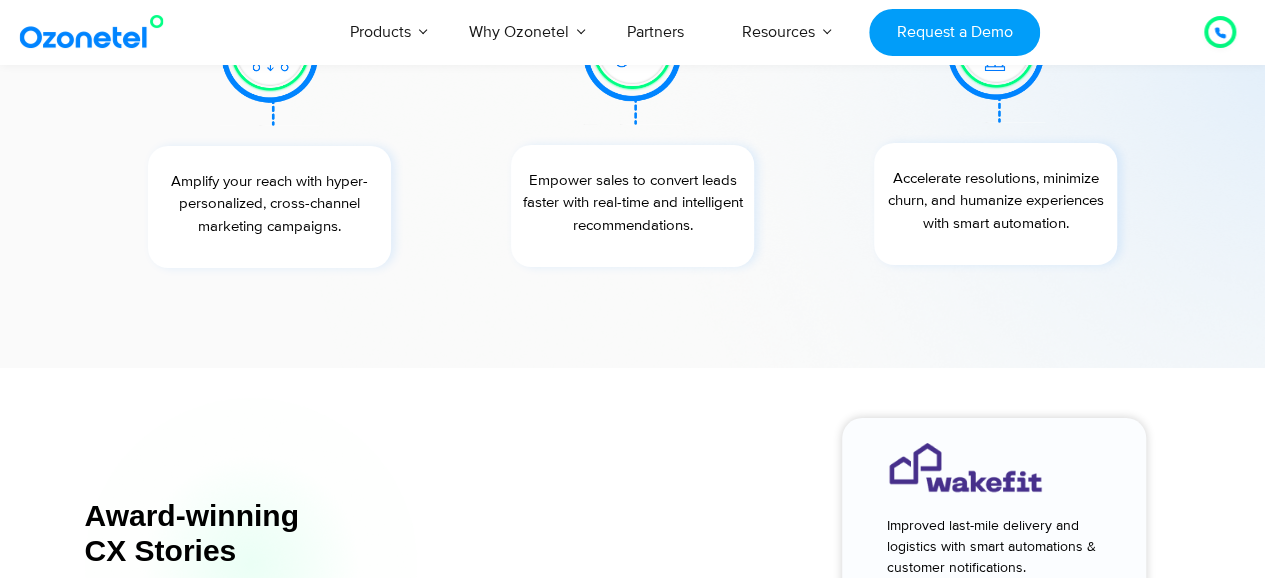 scroll, scrollTop: 6904, scrollLeft: 0, axis: vertical 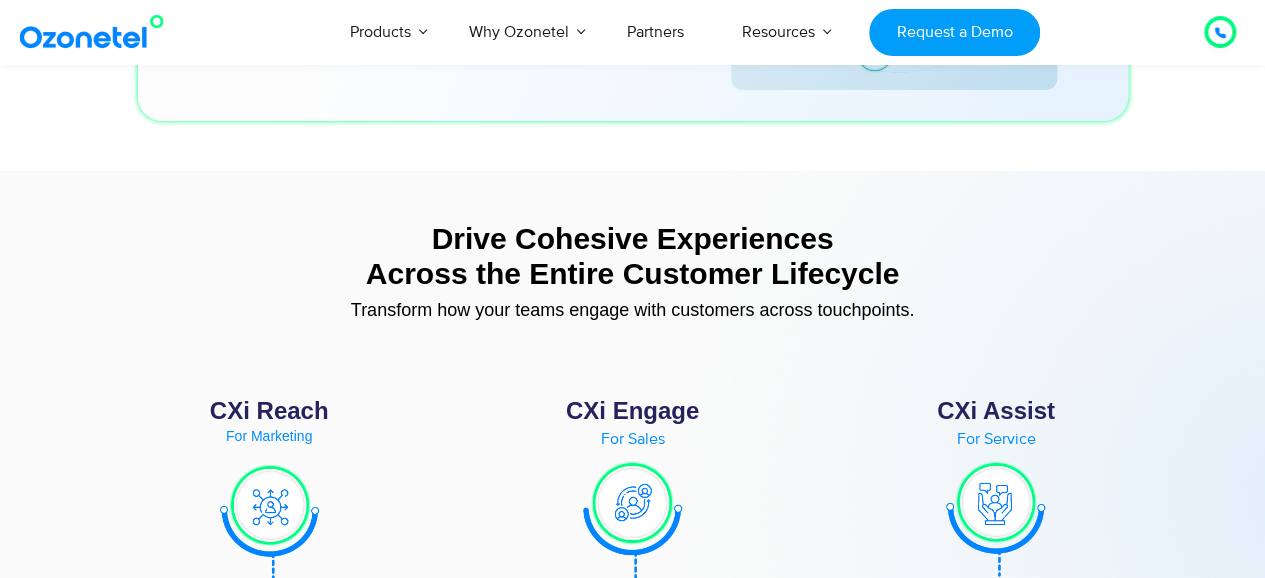 click at bounding box center [1220, 32] 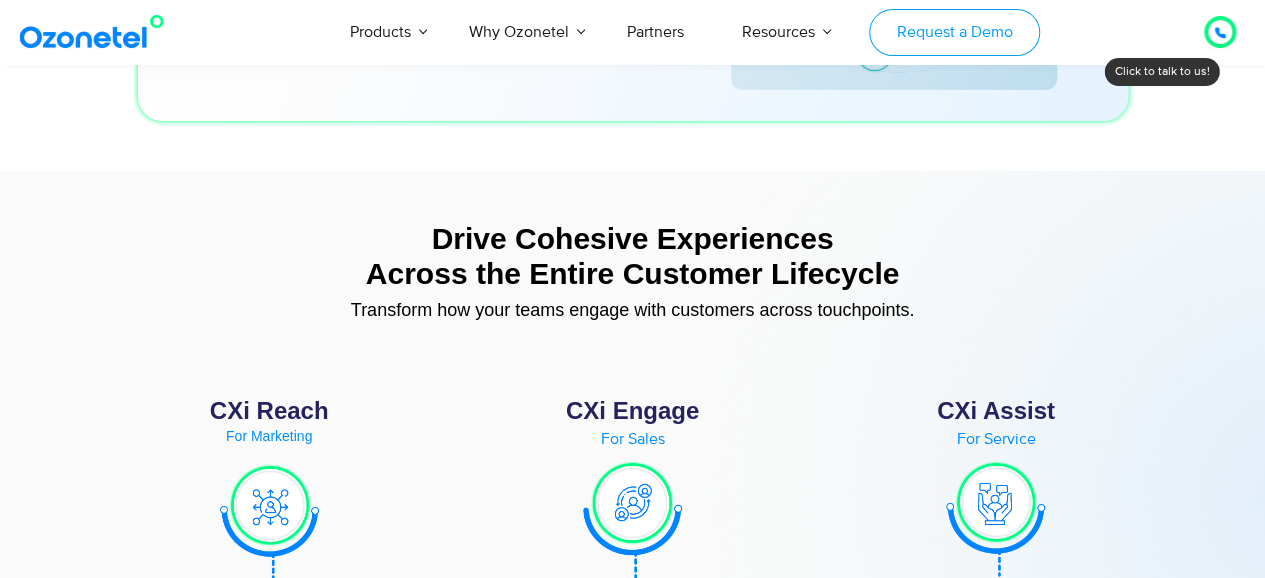 click on "Request a Demo" at bounding box center (954, 32) 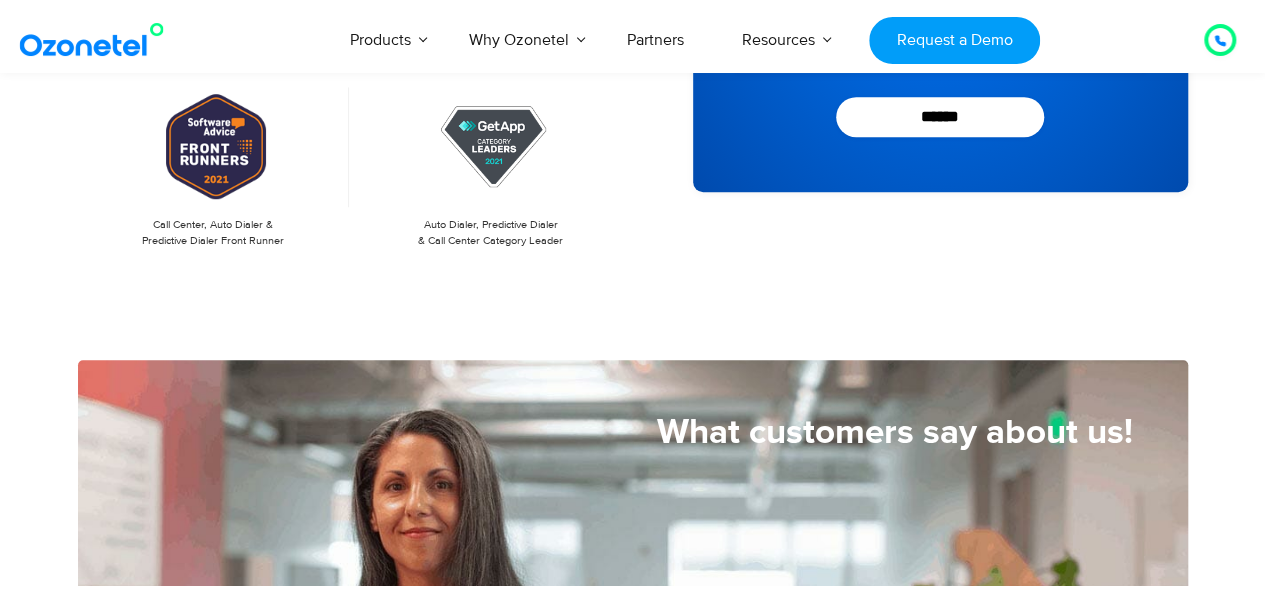 scroll, scrollTop: 1900, scrollLeft: 0, axis: vertical 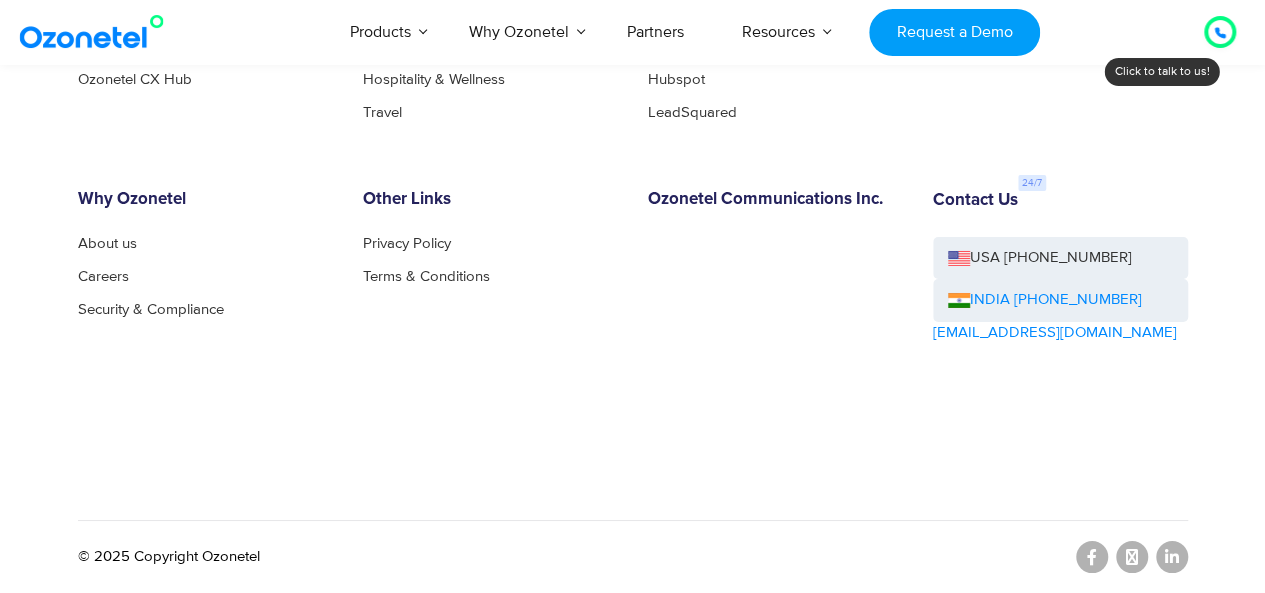 drag, startPoint x: 1154, startPoint y: 295, endPoint x: 1015, endPoint y: 309, distance: 139.70326 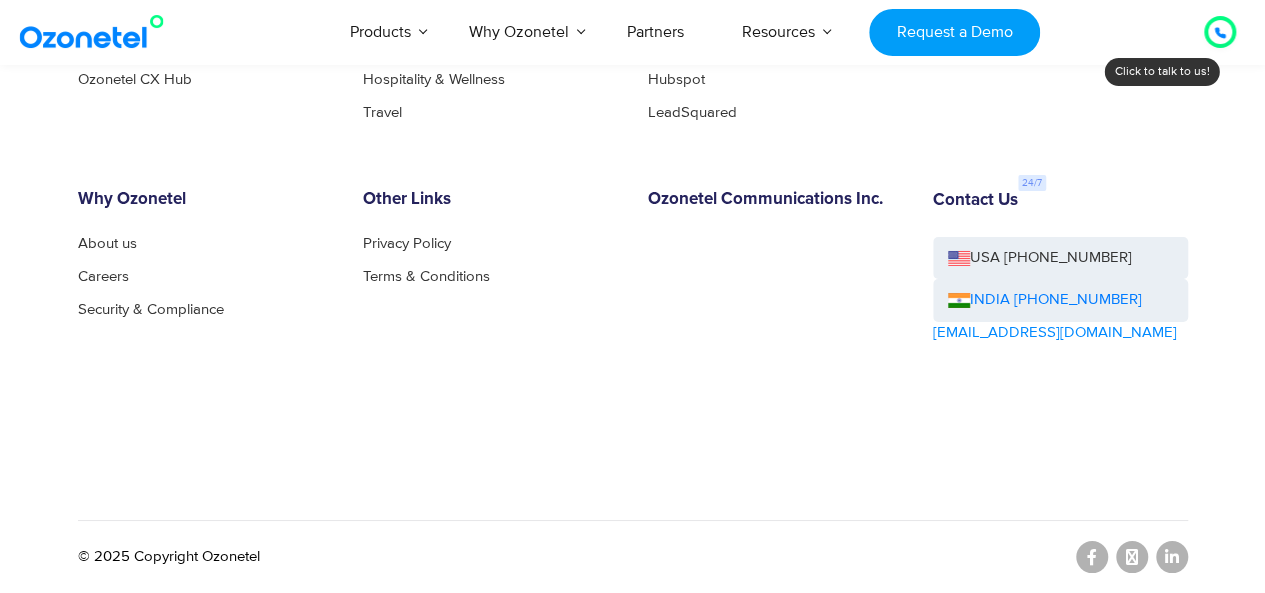 copy on "[PHONE_NUMBER]" 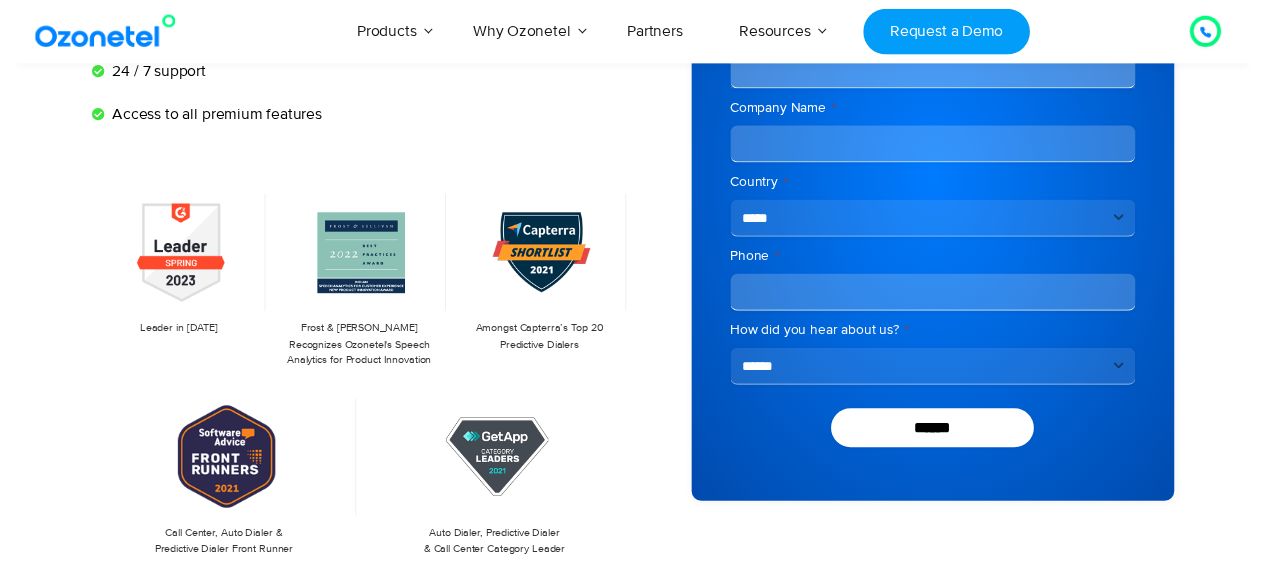 scroll, scrollTop: 0, scrollLeft: 0, axis: both 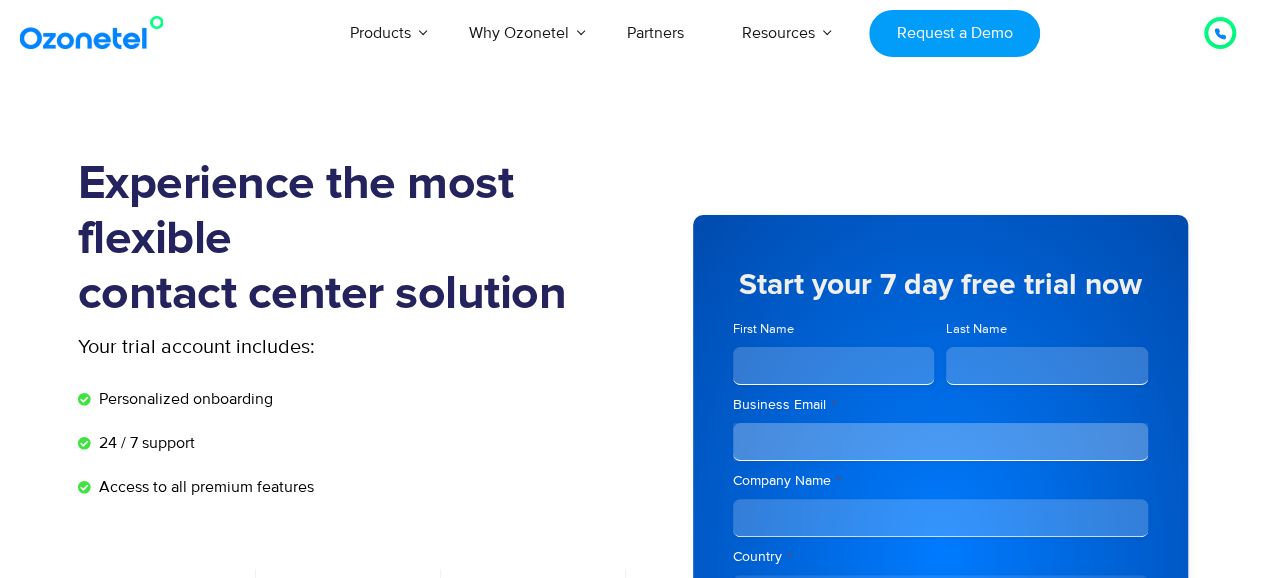 click 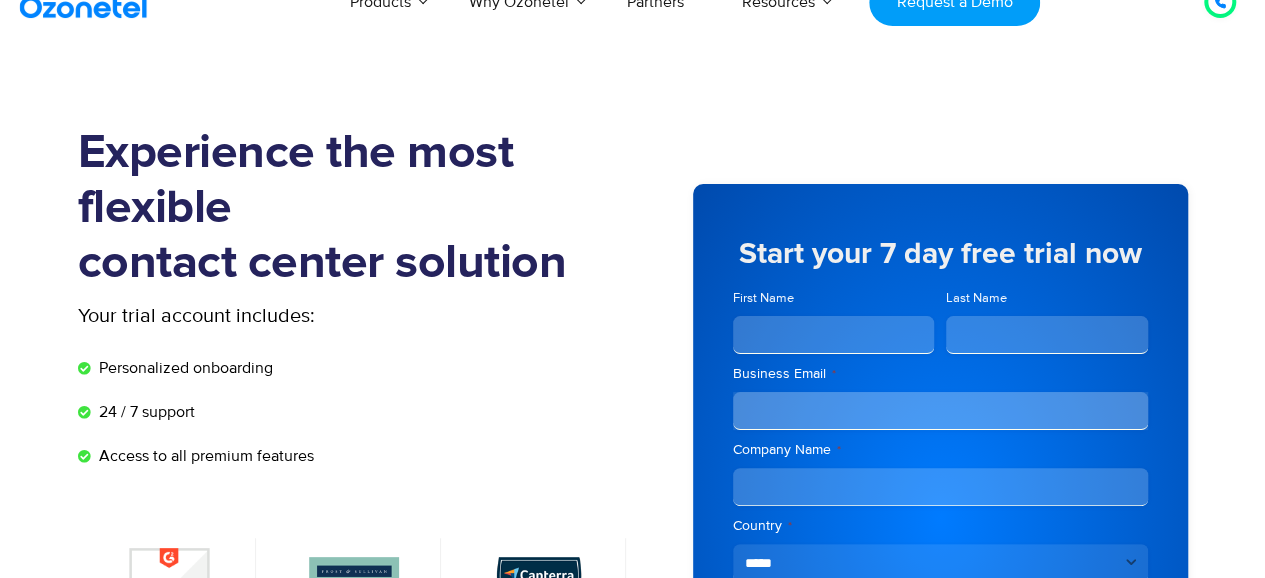 scroll, scrollTop: 0, scrollLeft: 0, axis: both 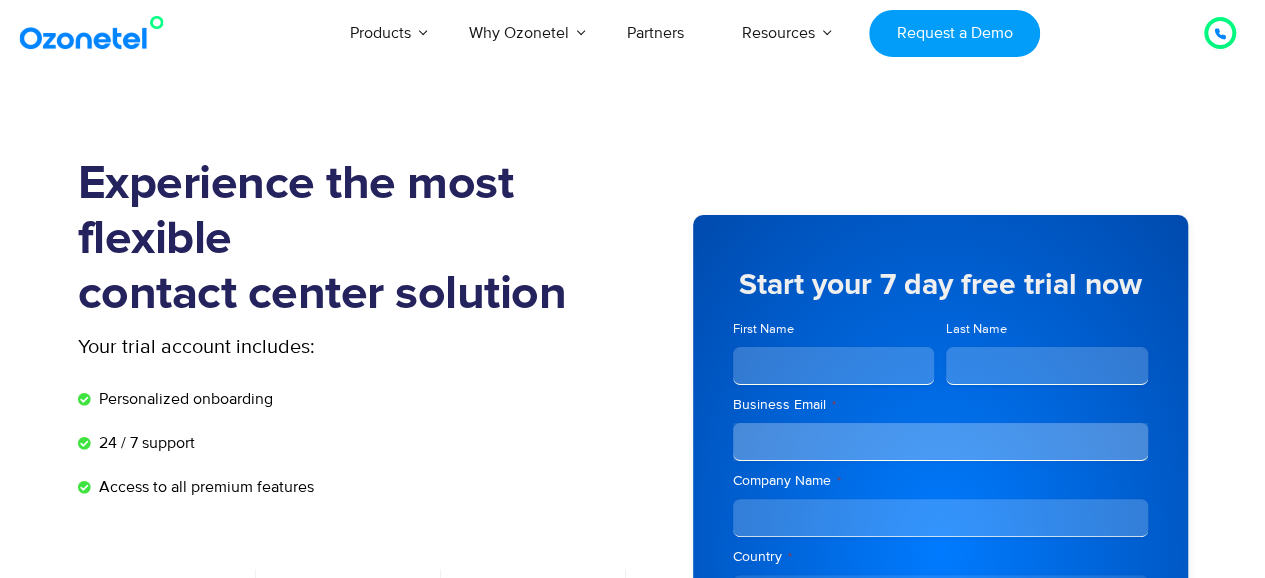 click at bounding box center (96, 33) 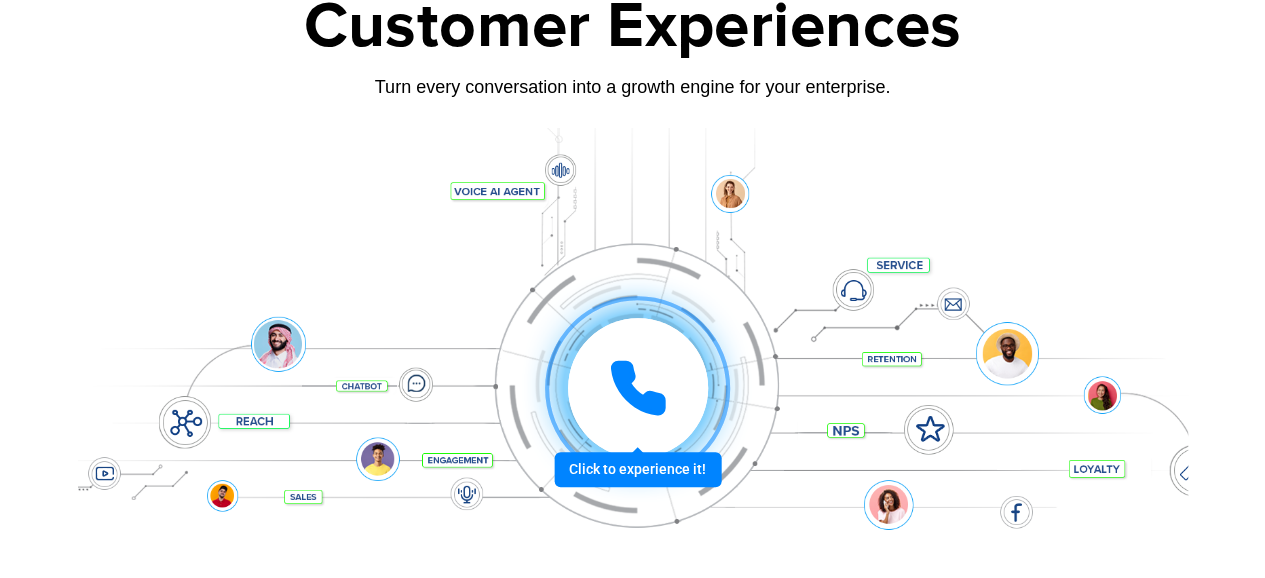 scroll, scrollTop: 200, scrollLeft: 0, axis: vertical 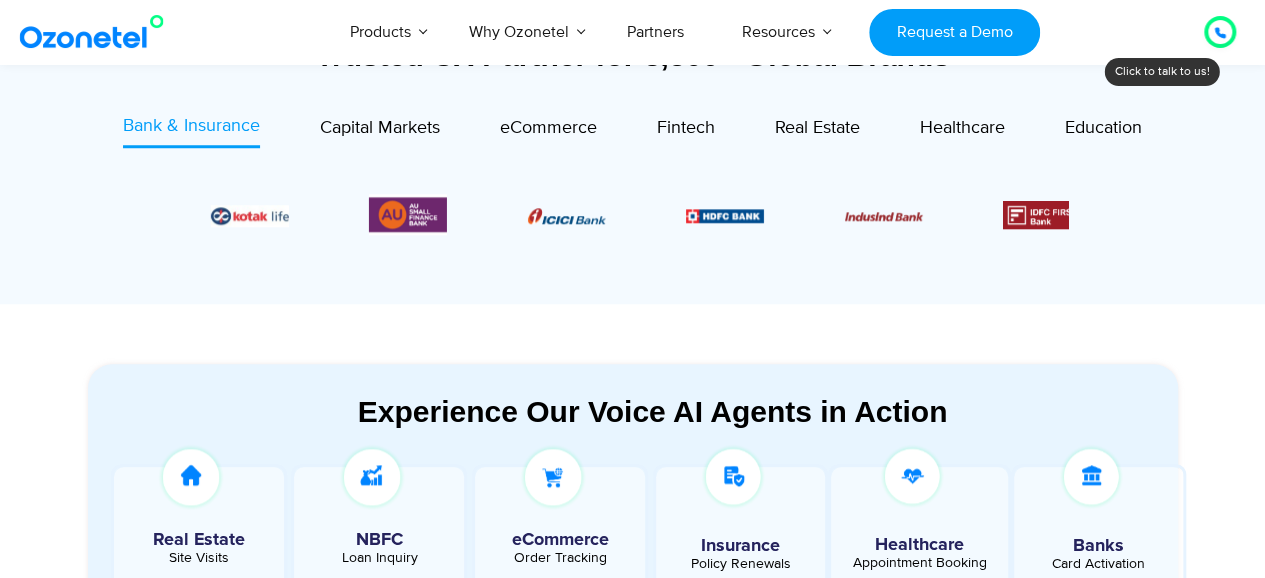 click at bounding box center [633, 214] 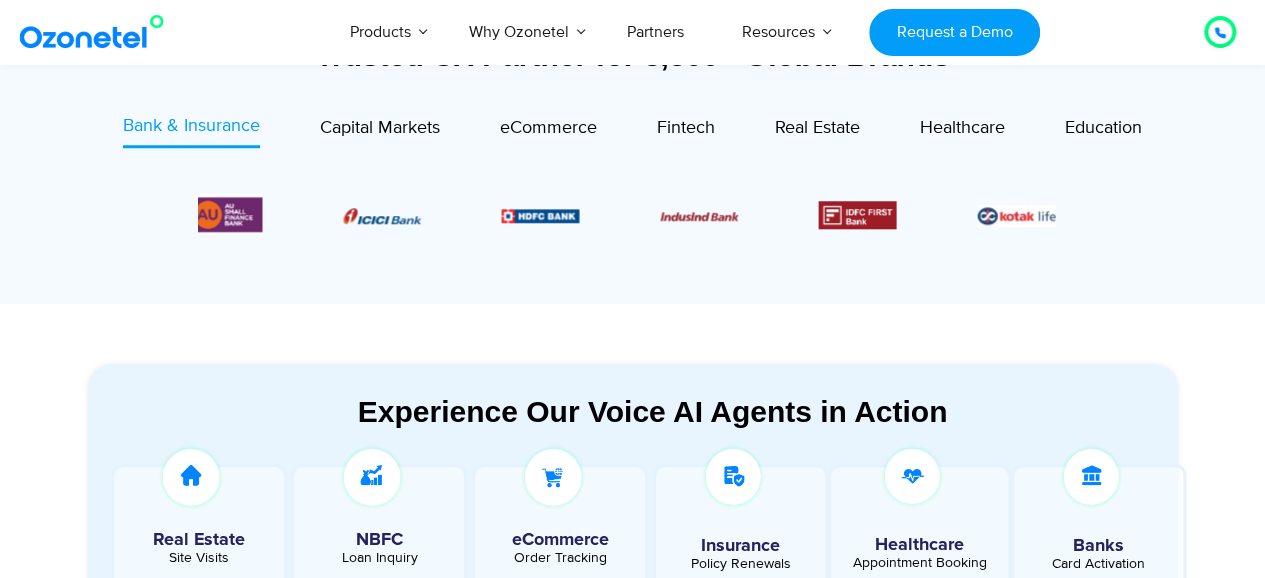click at bounding box center [699, 215] 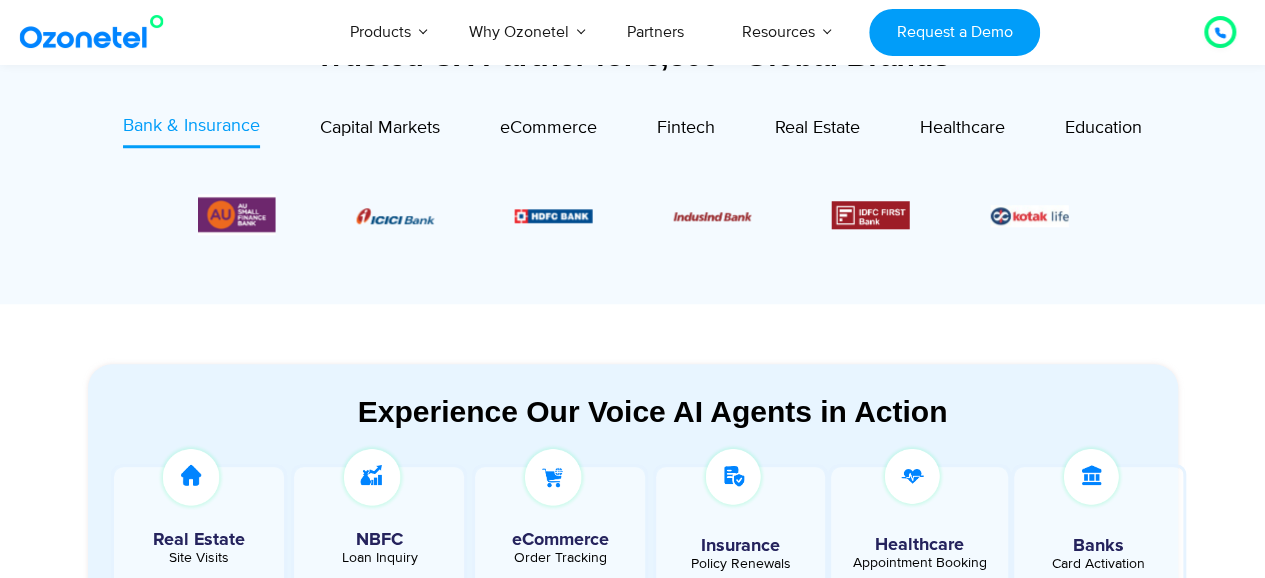 drag, startPoint x: 834, startPoint y: 215, endPoint x: 503, endPoint y: 217, distance: 331.00604 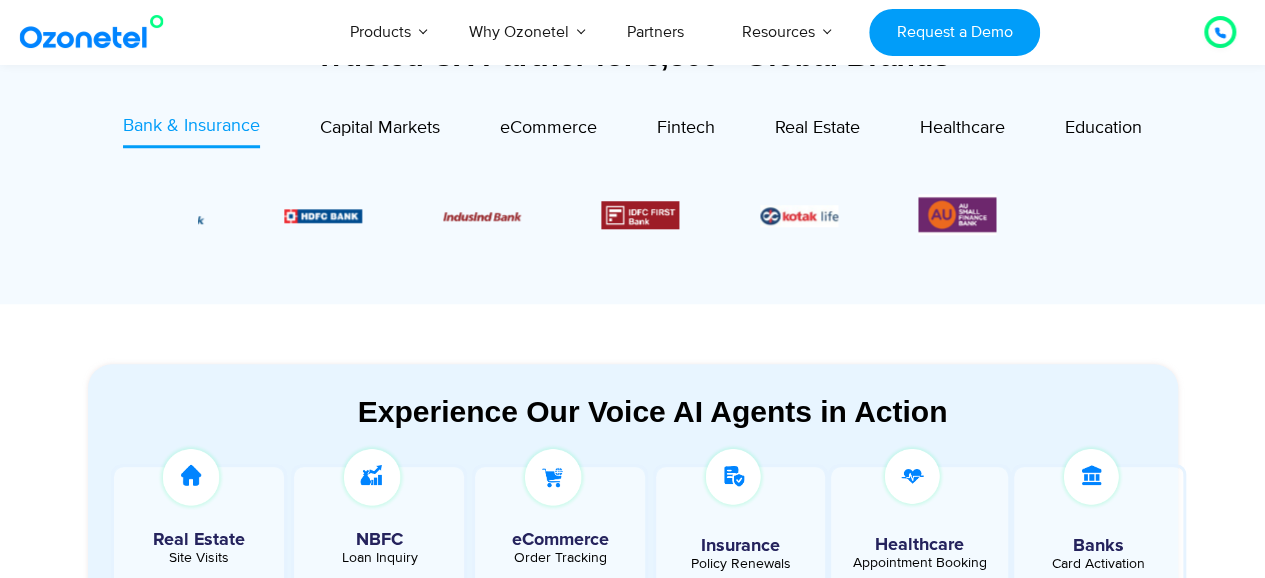 click at bounding box center [633, 214] 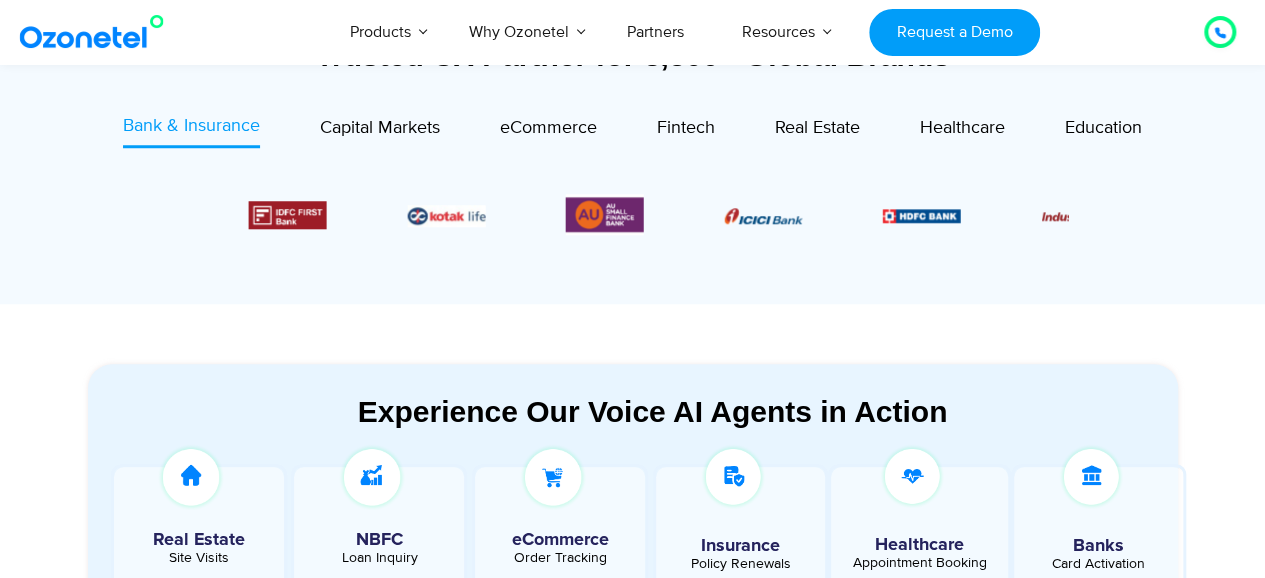 click at bounding box center (633, 214) 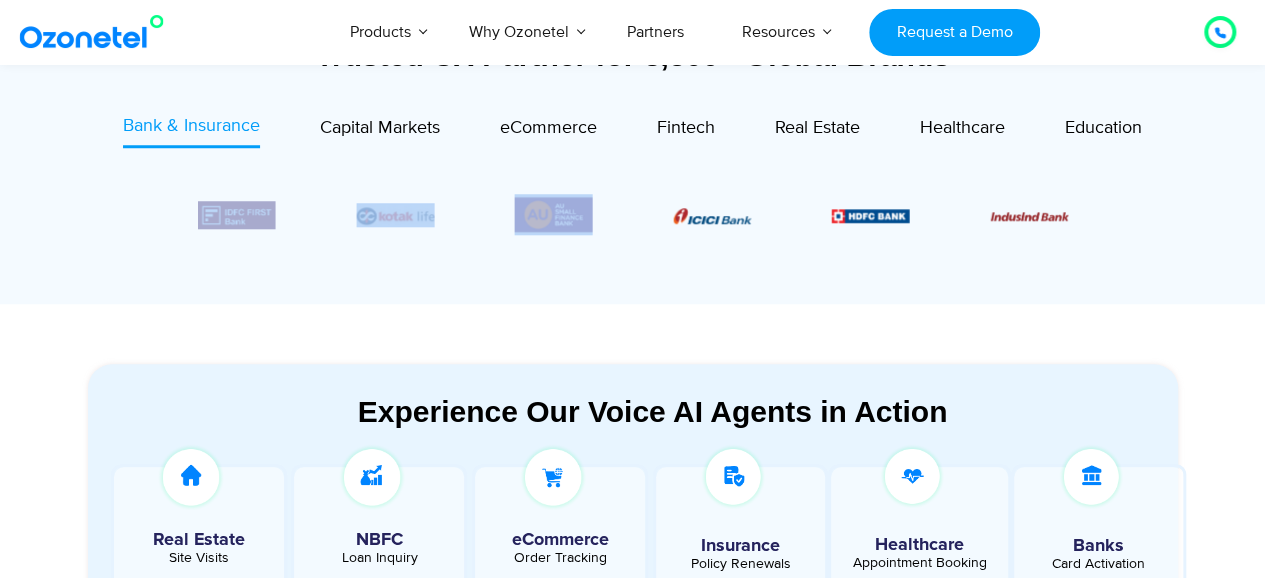 drag, startPoint x: 687, startPoint y: 228, endPoint x: 562, endPoint y: 228, distance: 125 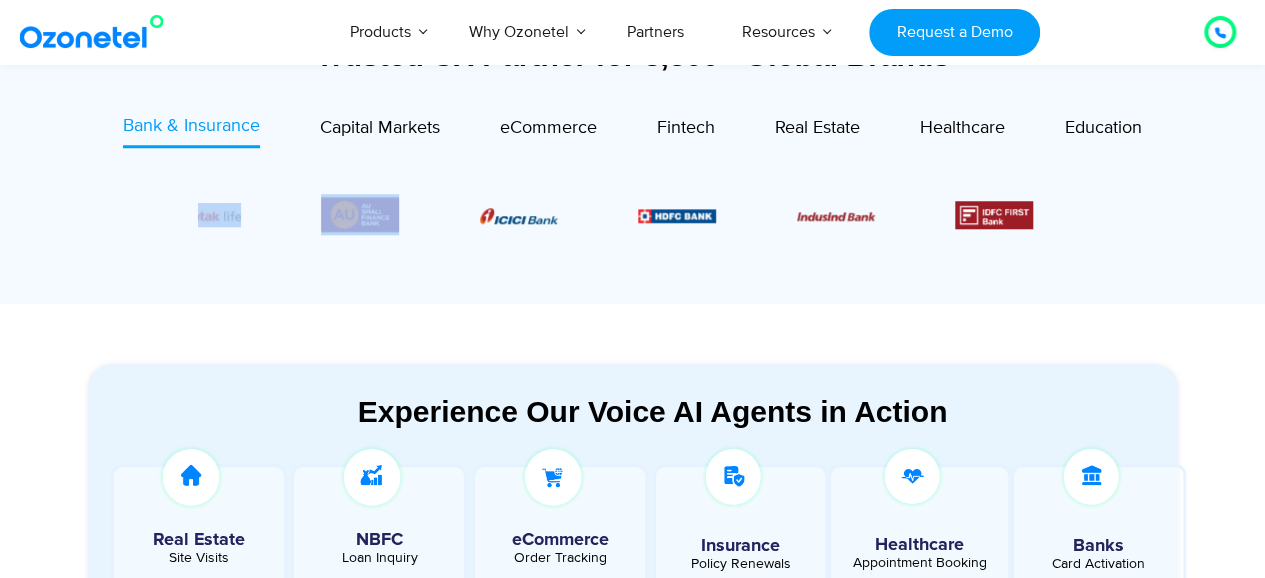 click at bounding box center [633, 214] 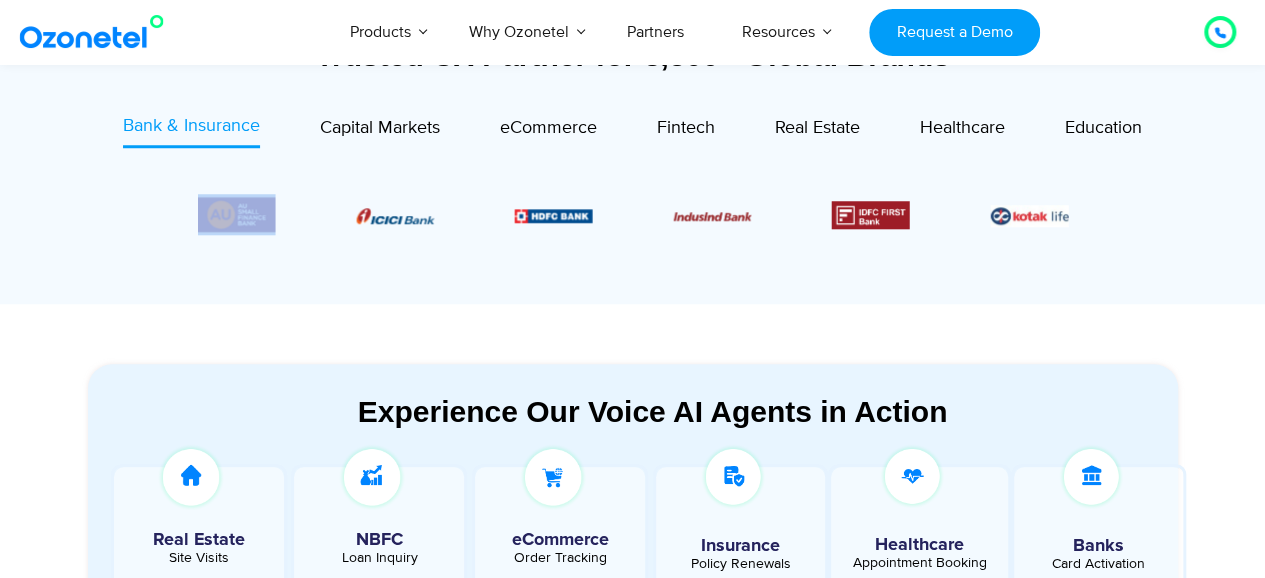 drag, startPoint x: 904, startPoint y: 227, endPoint x: 713, endPoint y: 226, distance: 191.00262 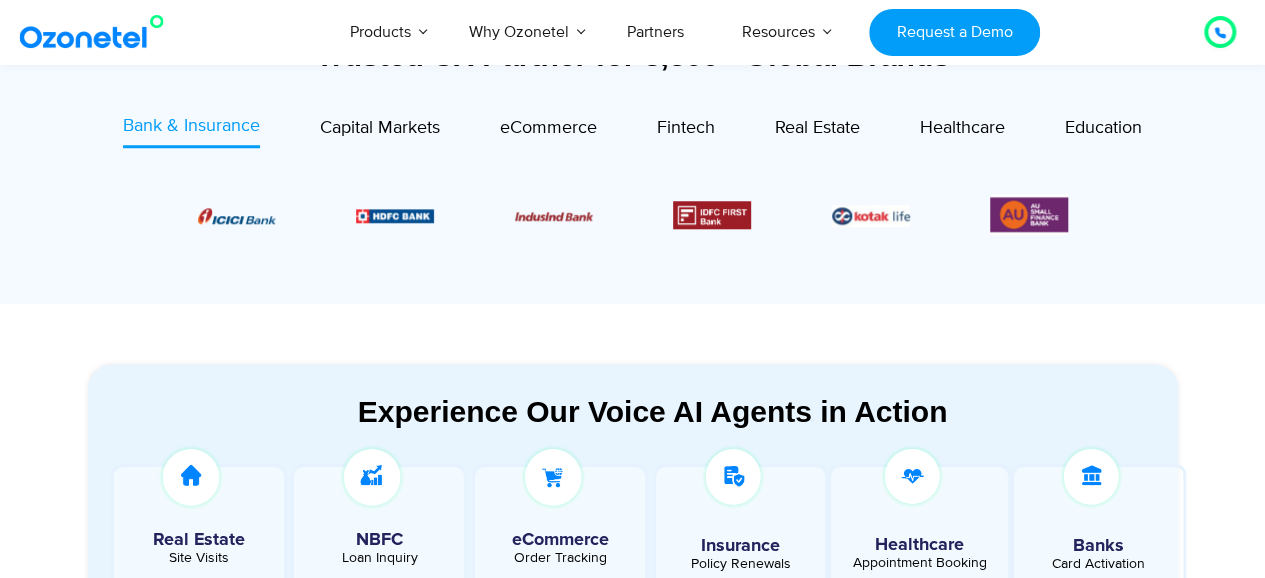click at bounding box center (-1269, 214) 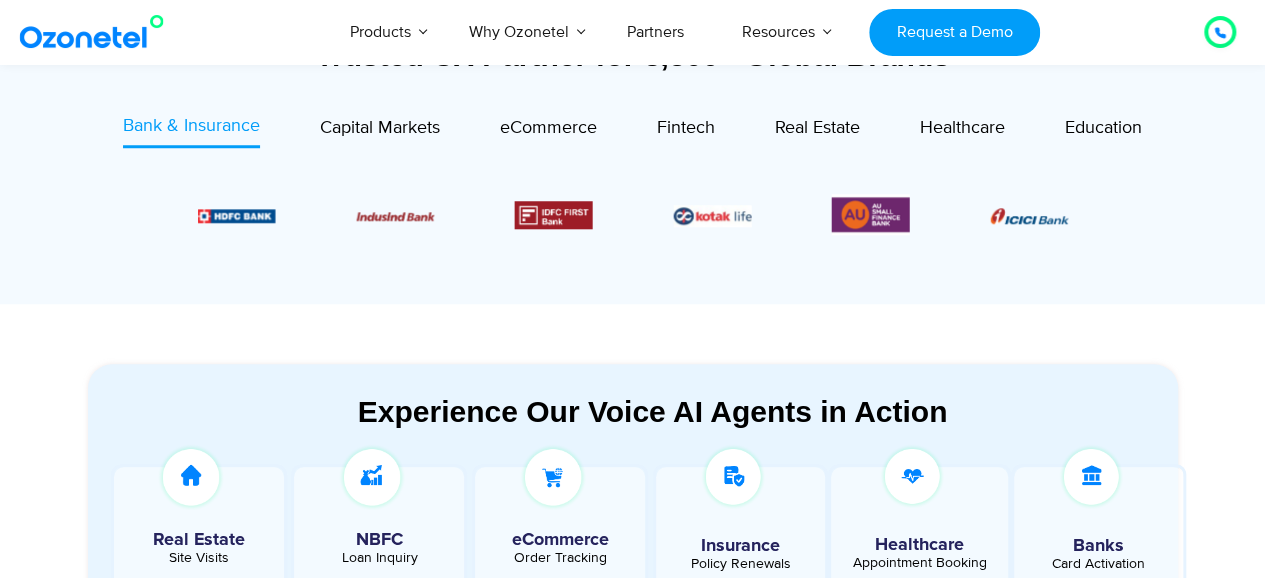drag, startPoint x: 1049, startPoint y: 216, endPoint x: 834, endPoint y: 205, distance: 215.2812 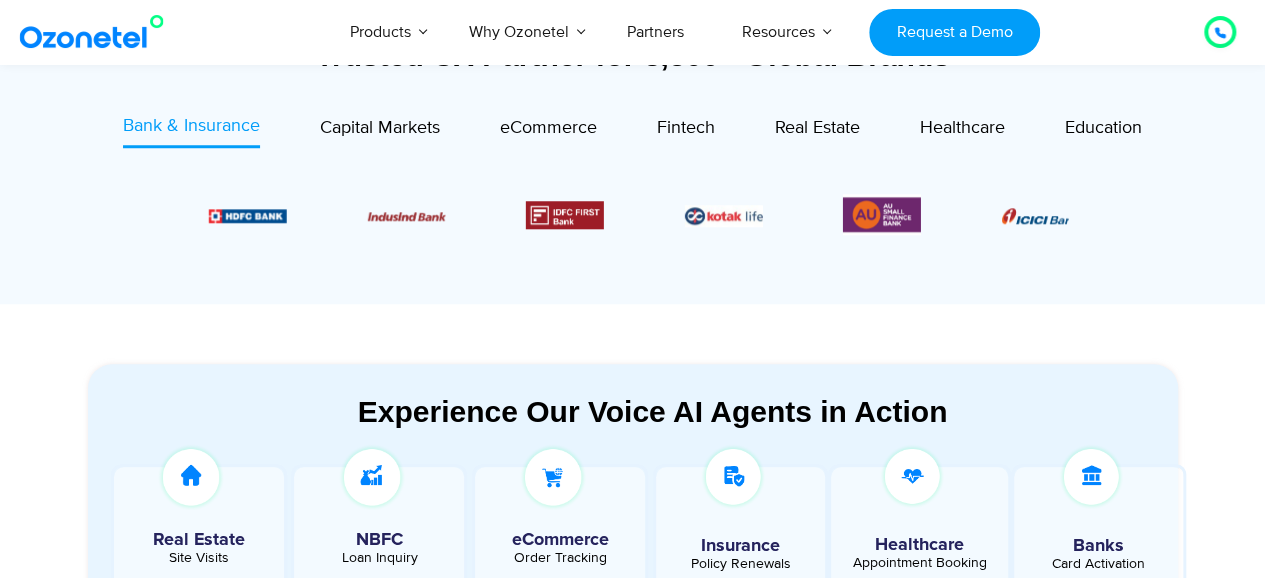 click at bounding box center [882, 214] 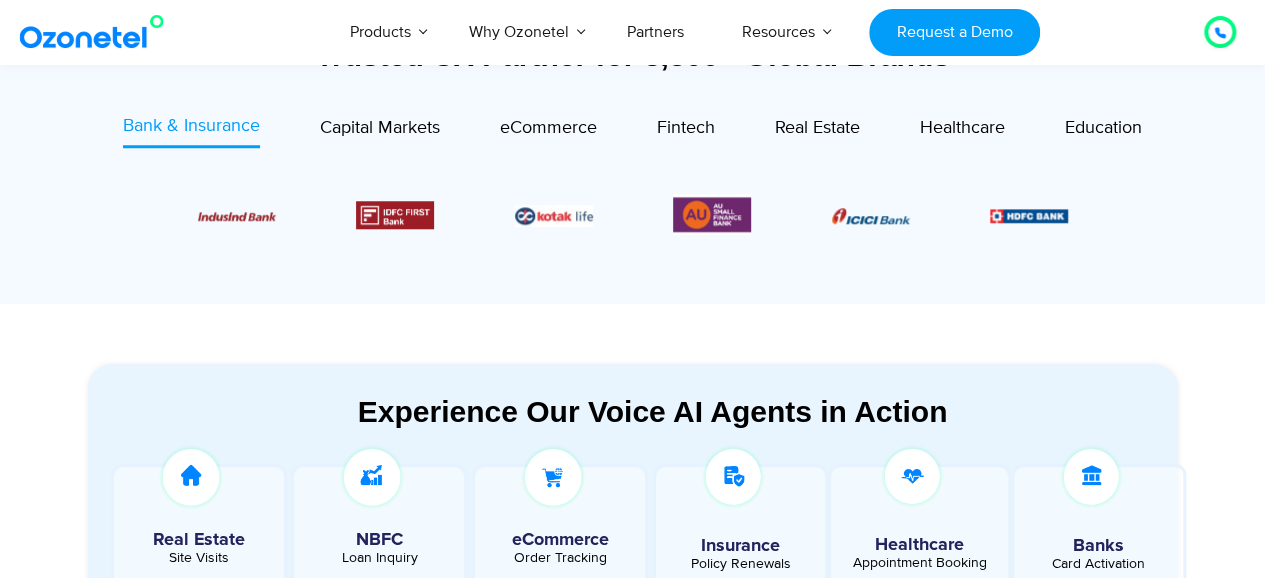 click at bounding box center [871, 215] 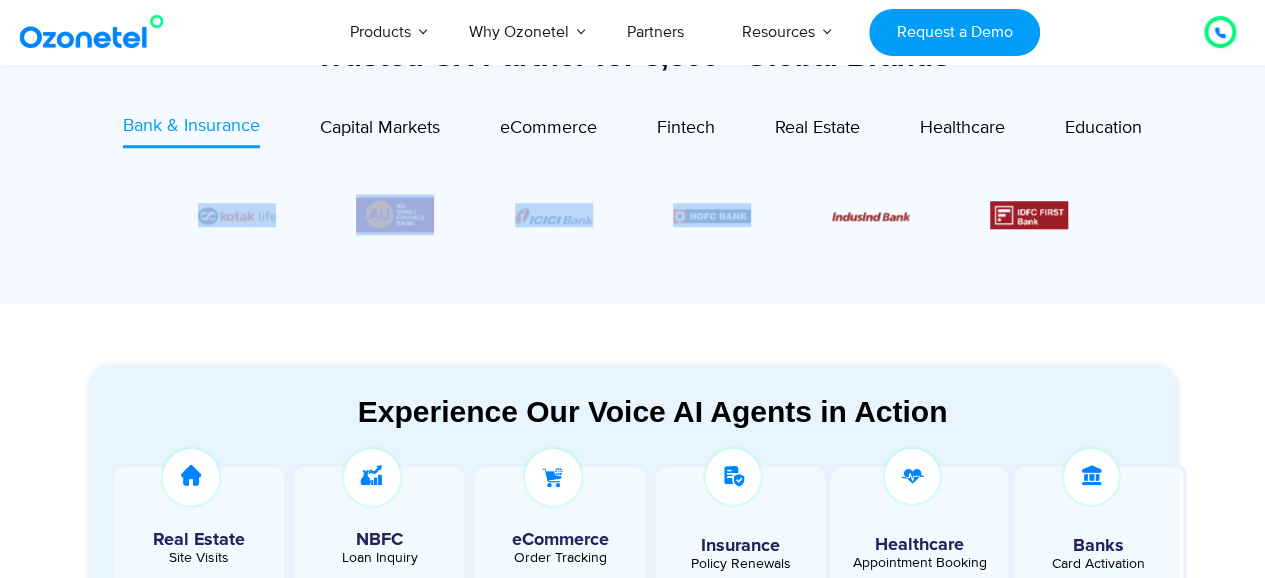 drag, startPoint x: 887, startPoint y: 211, endPoint x: 743, endPoint y: 216, distance: 144.08678 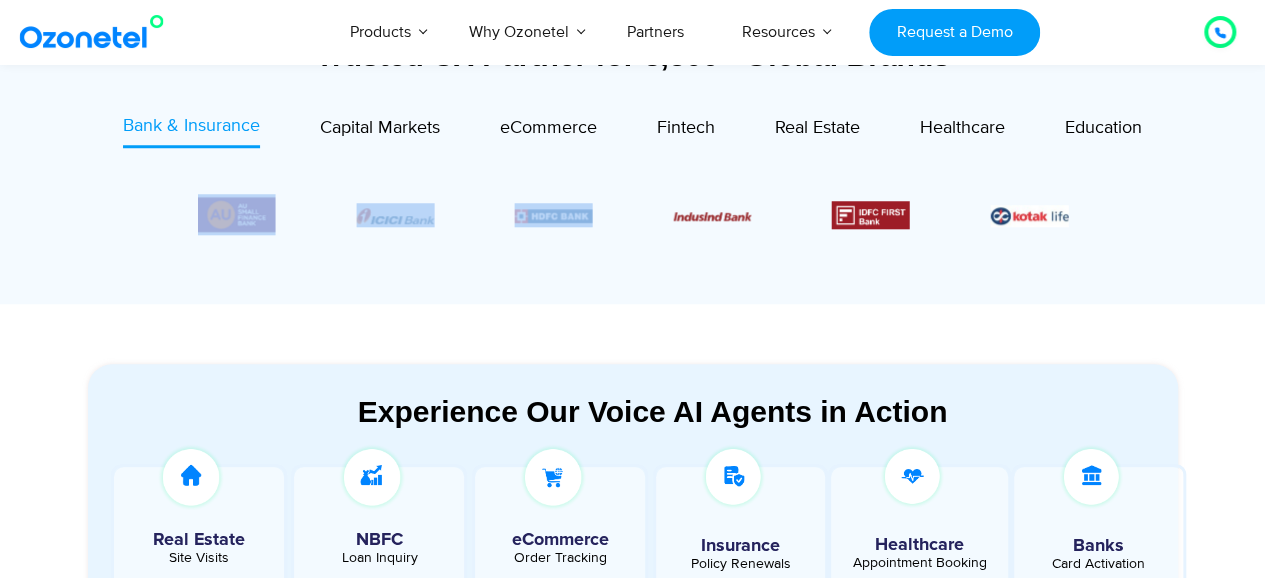 click at bounding box center (871, 215) 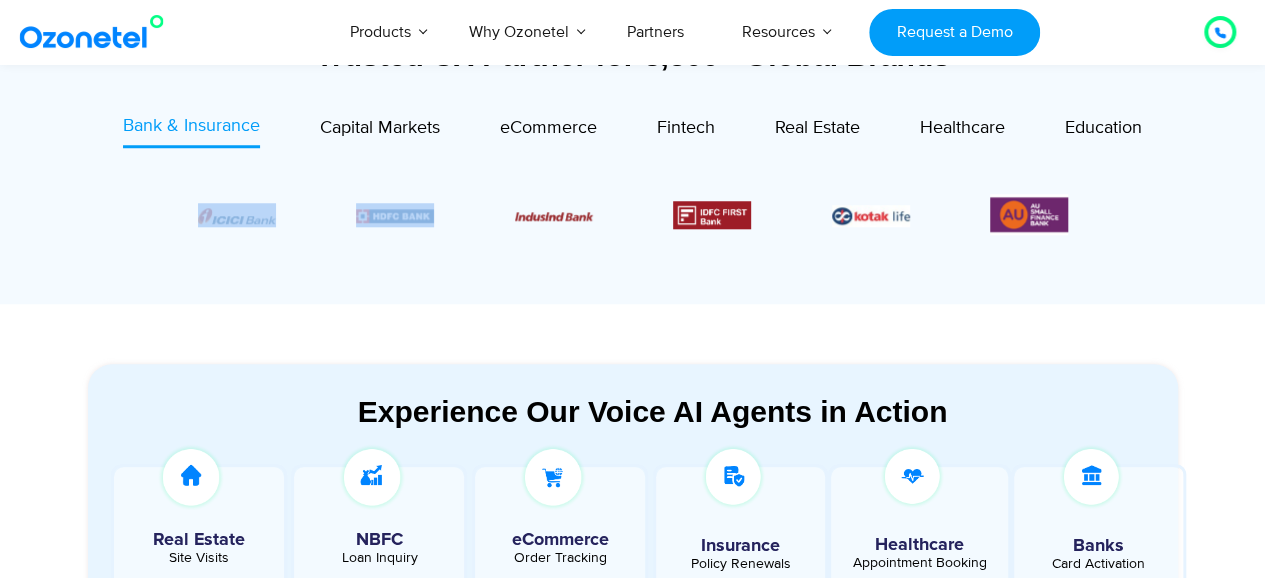 click at bounding box center (-1269, 214) 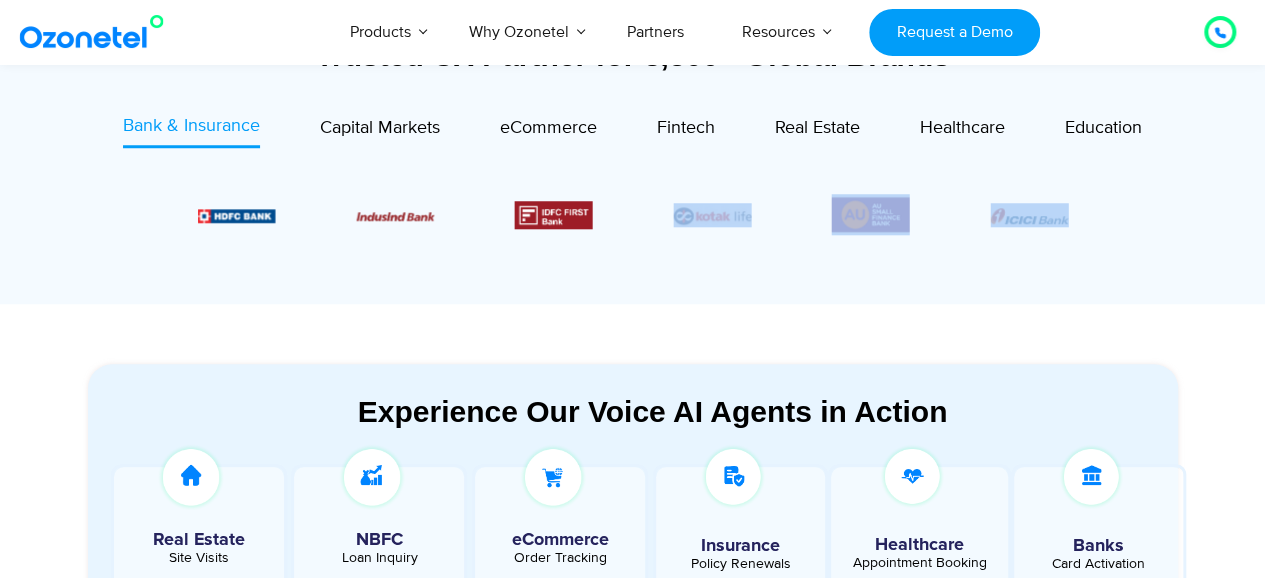 click at bounding box center [871, 214] 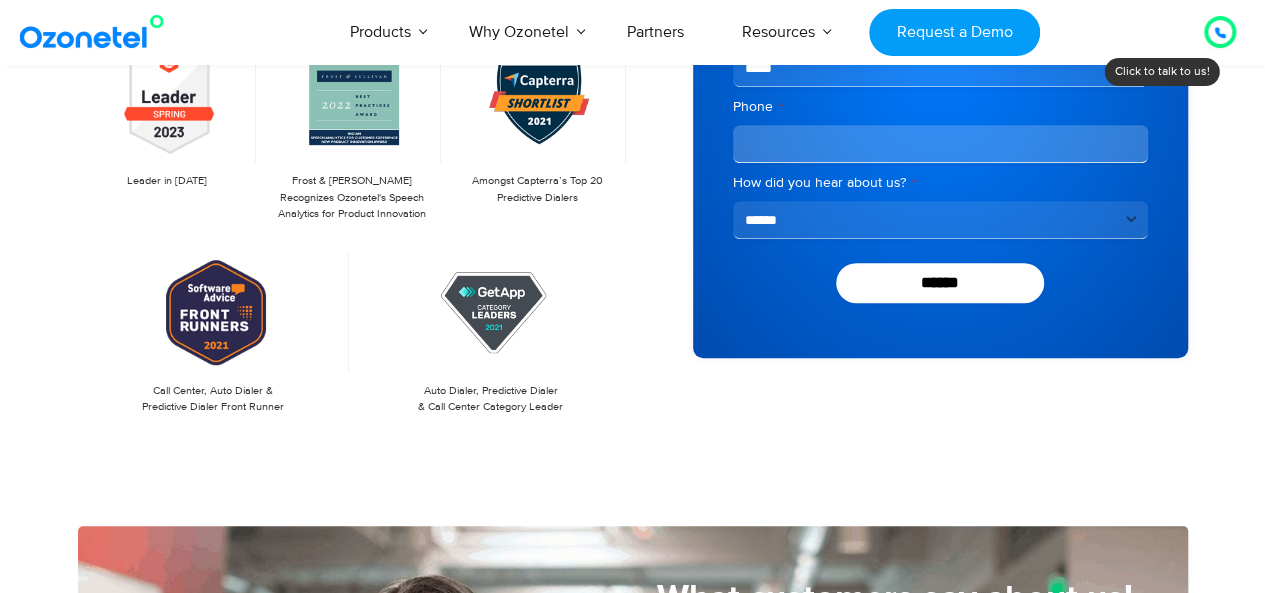 scroll, scrollTop: 300, scrollLeft: 0, axis: vertical 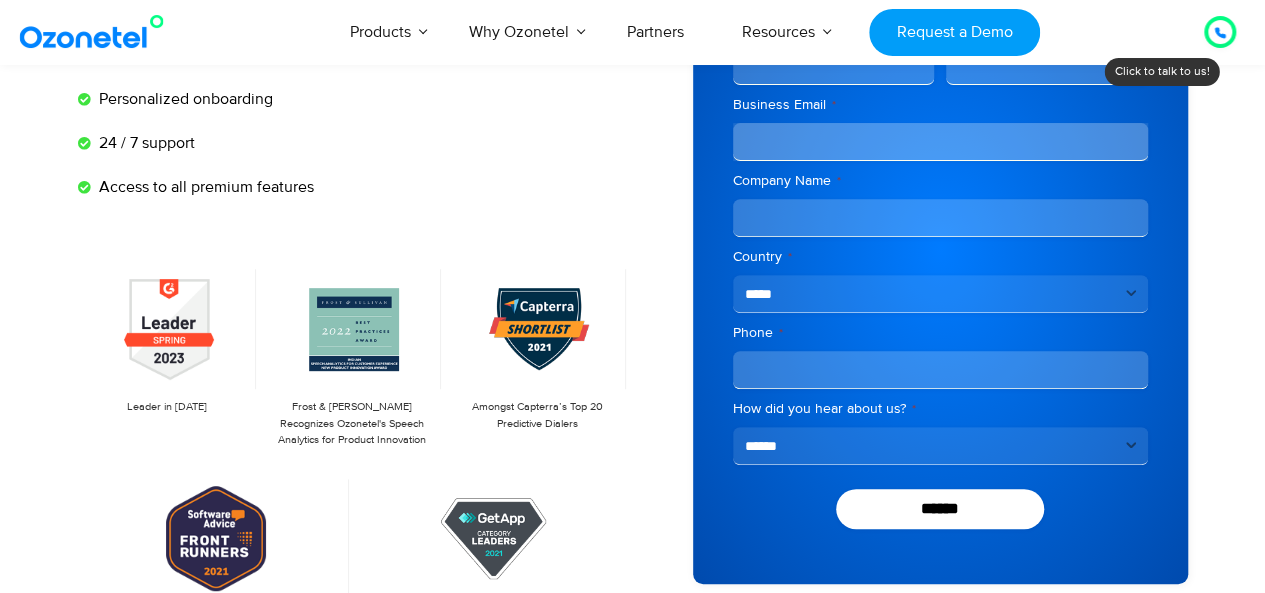 click on "**********" at bounding box center [940, 446] 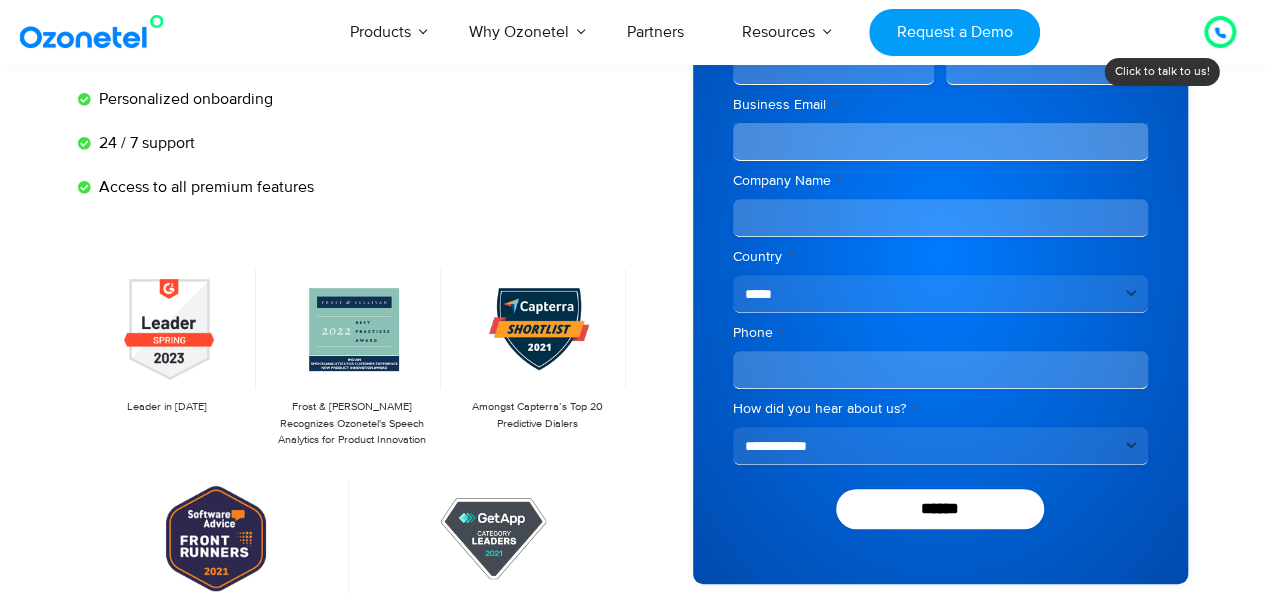click on "**********" at bounding box center (940, 446) 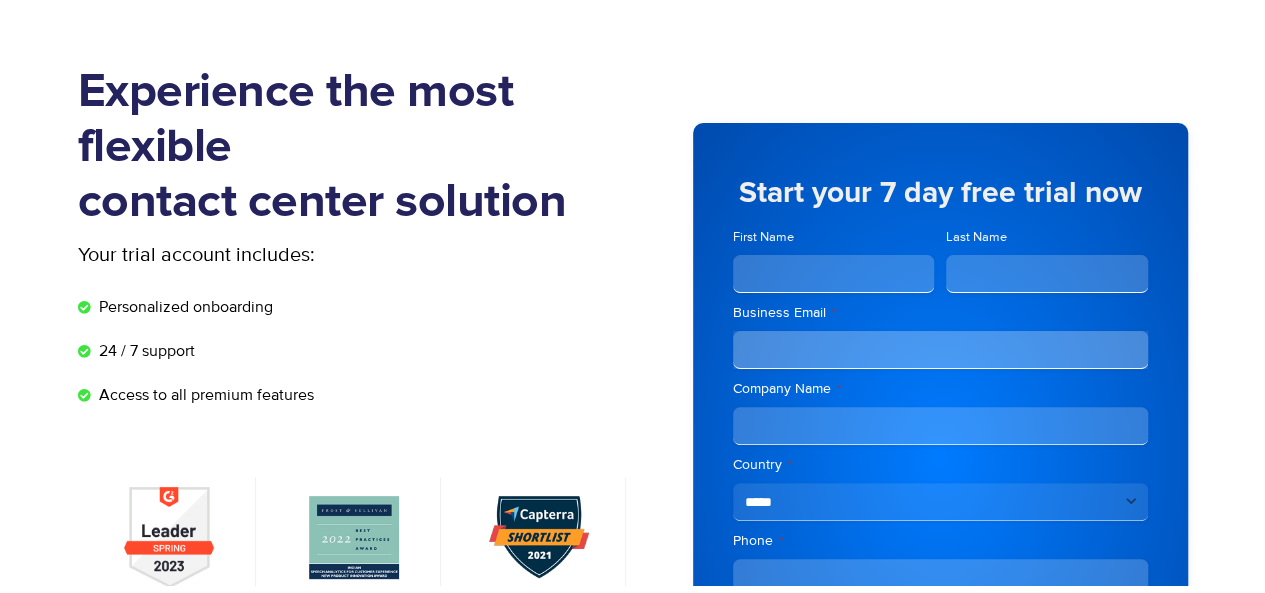 scroll, scrollTop: 500, scrollLeft: 0, axis: vertical 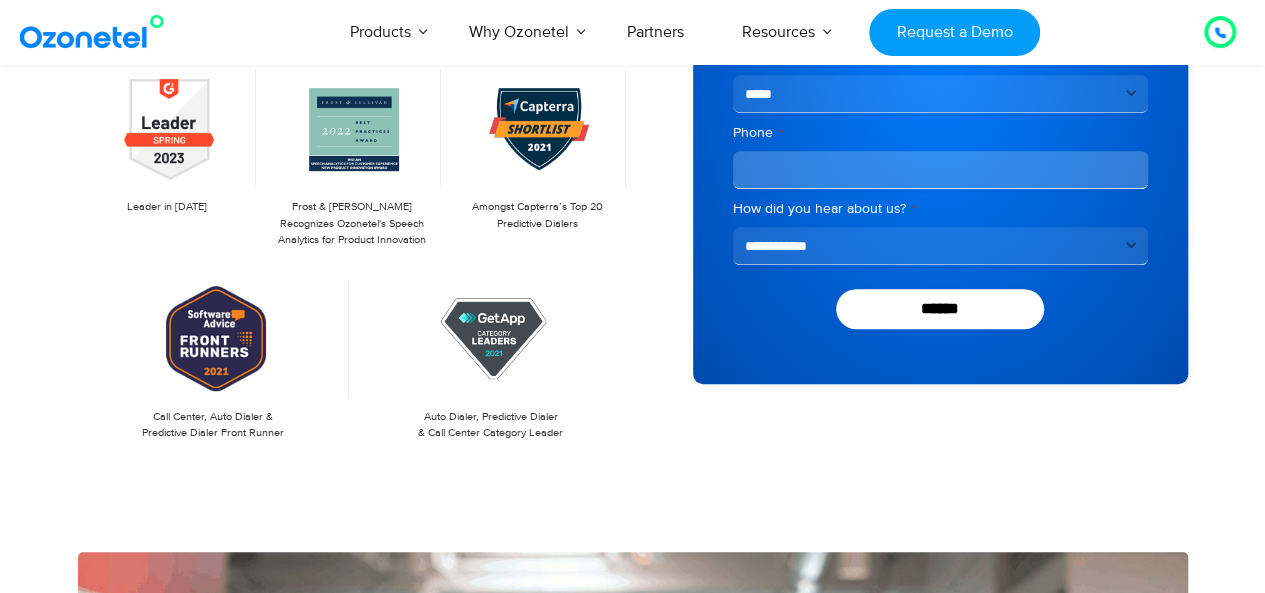 click on "**********" at bounding box center [940, 246] 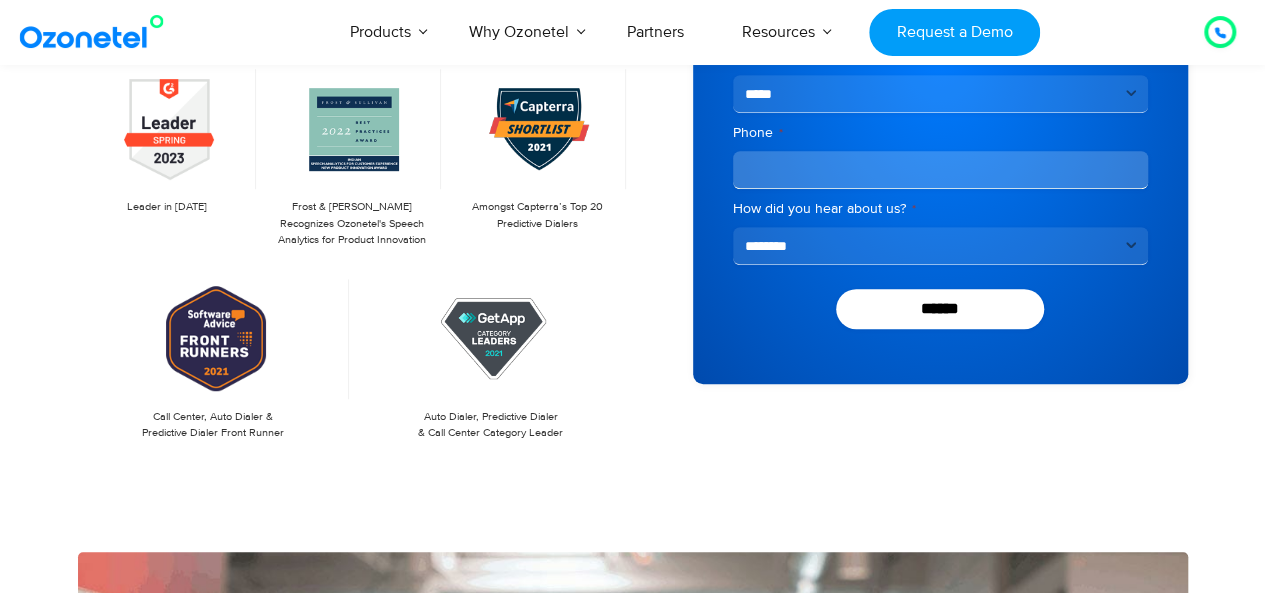 click on "**********" at bounding box center (940, 246) 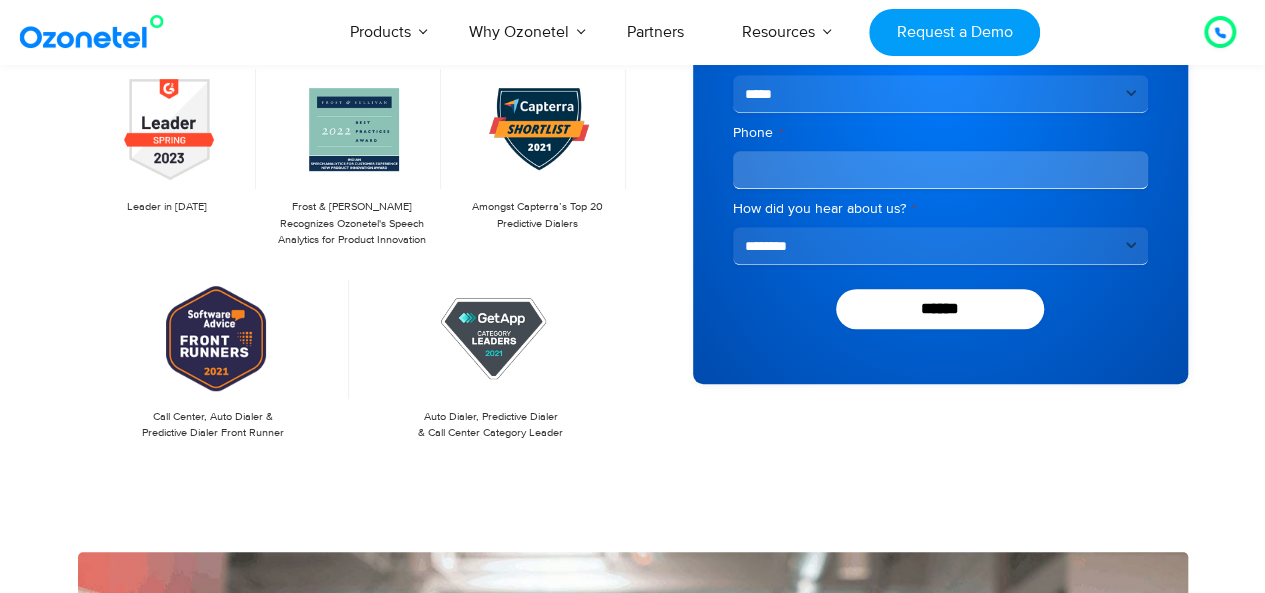 click on "**********" at bounding box center (940, 246) 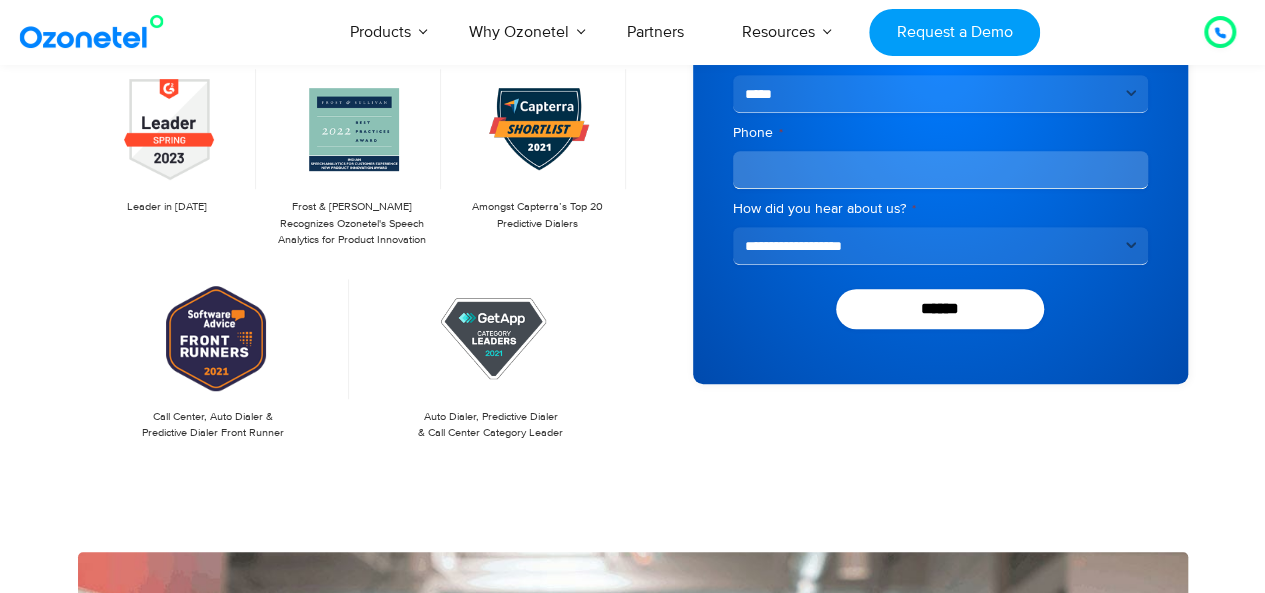 click on "**********" at bounding box center [940, 246] 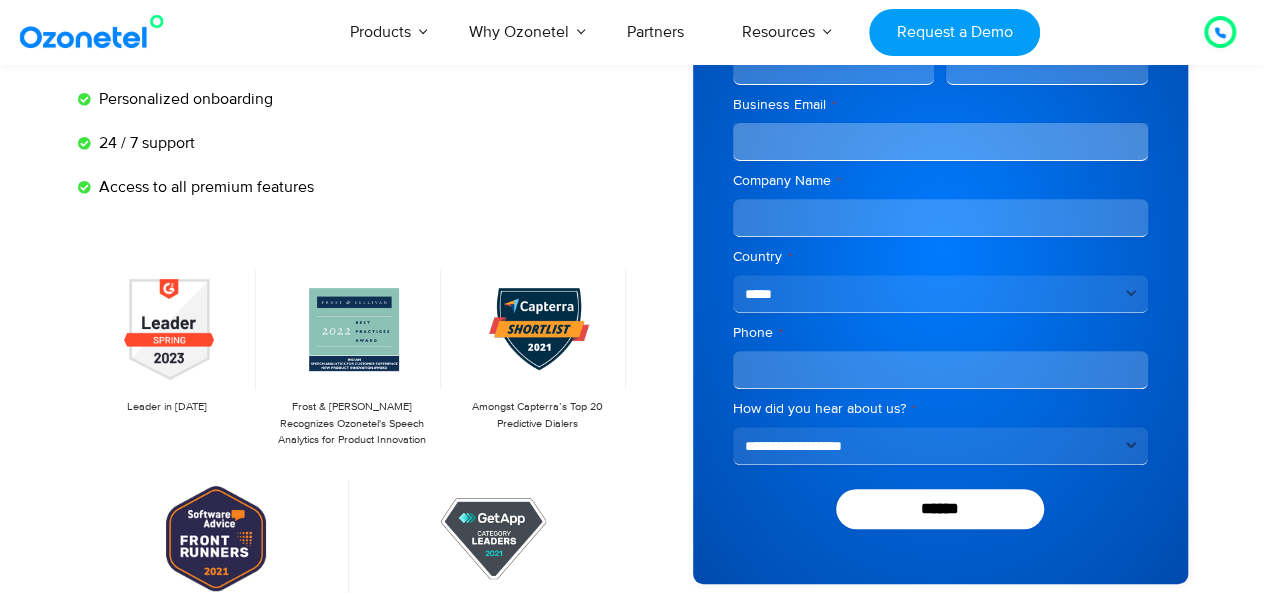 click on "Phone *" at bounding box center [940, 370] 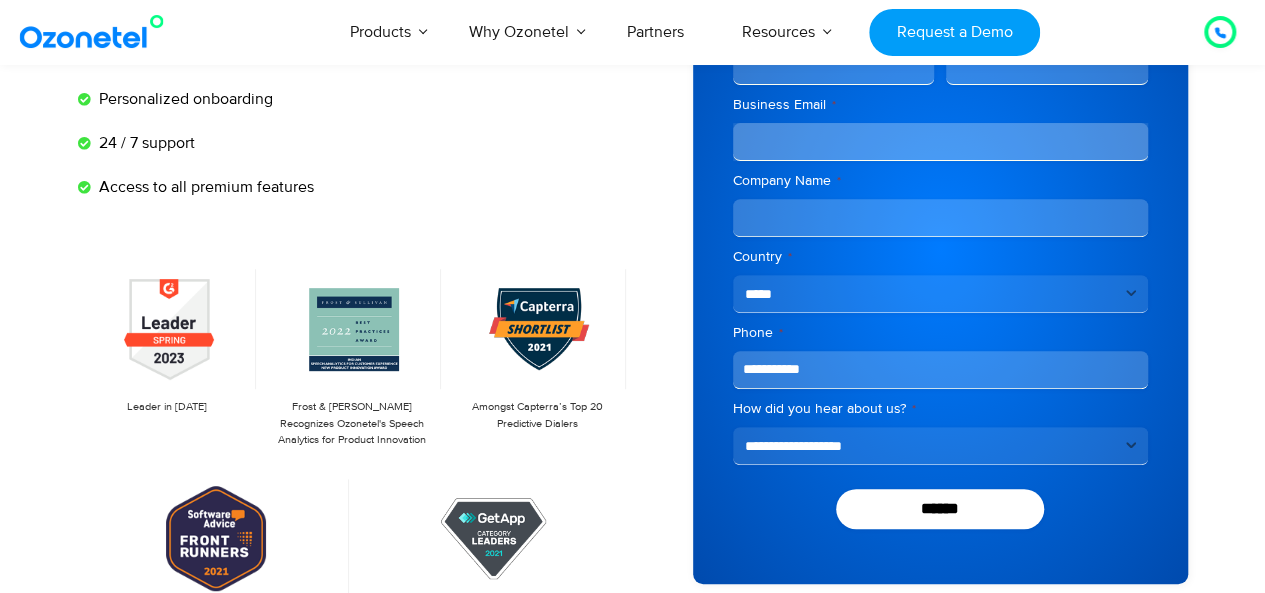 type on "*****" 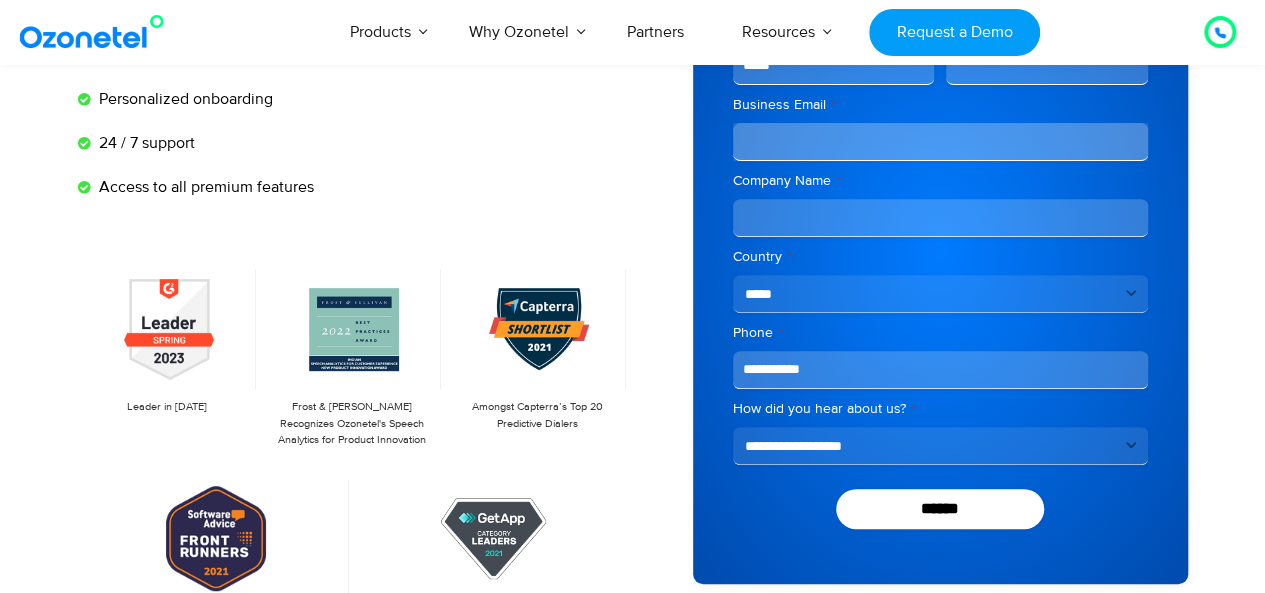 type on "********" 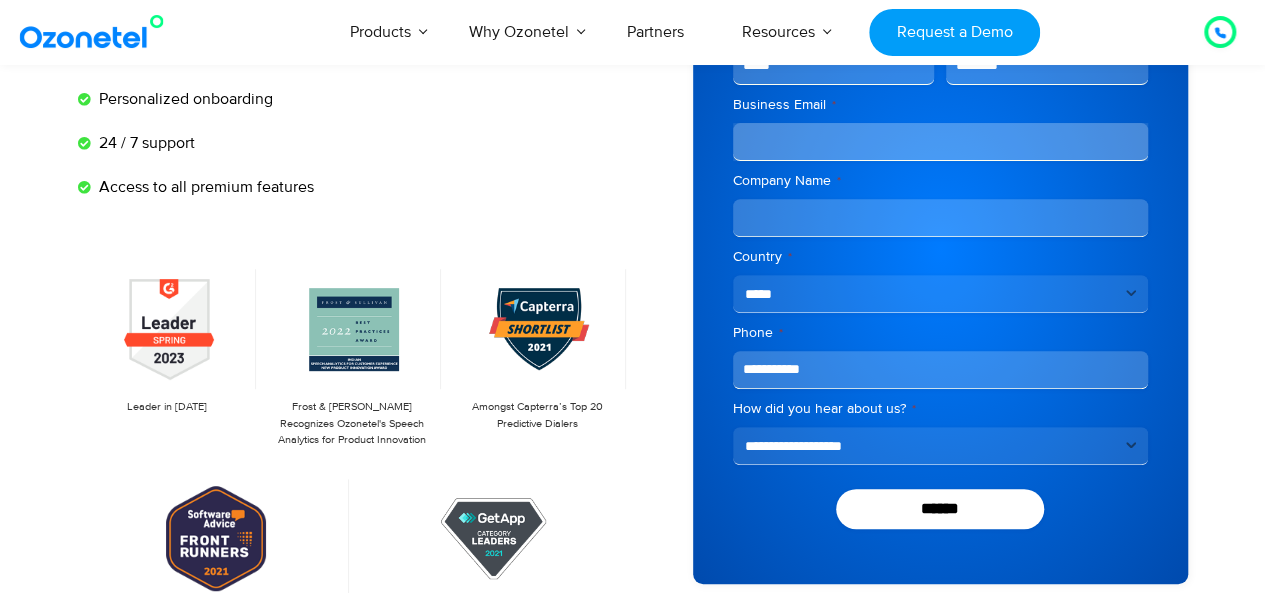 type on "**********" 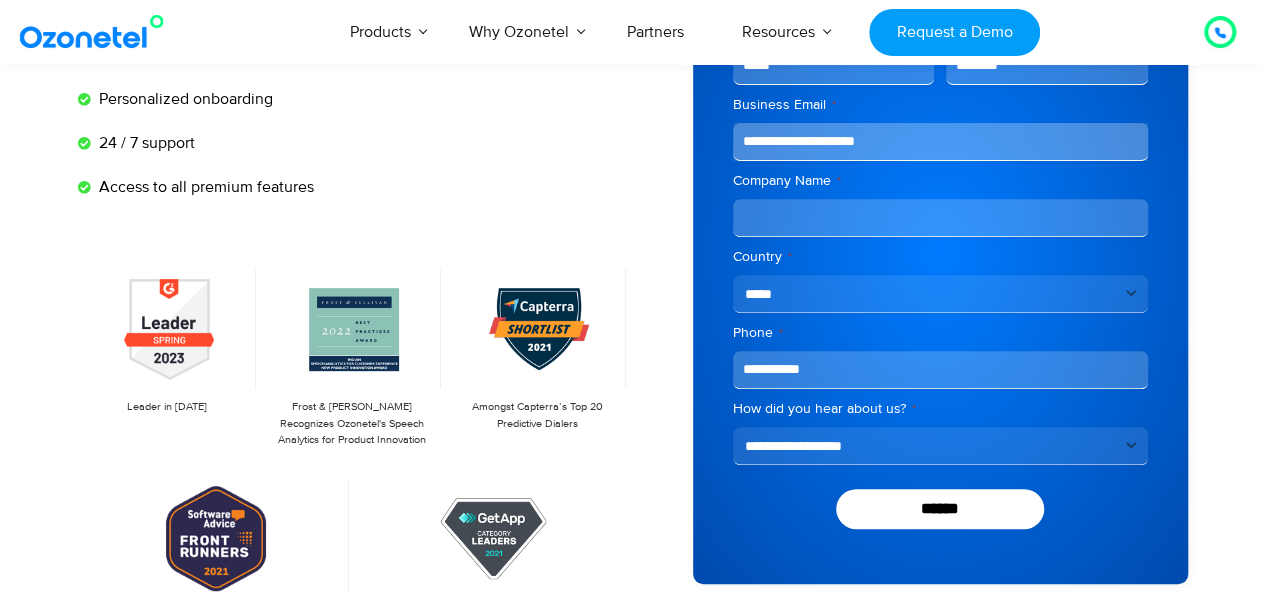 type on "**********" 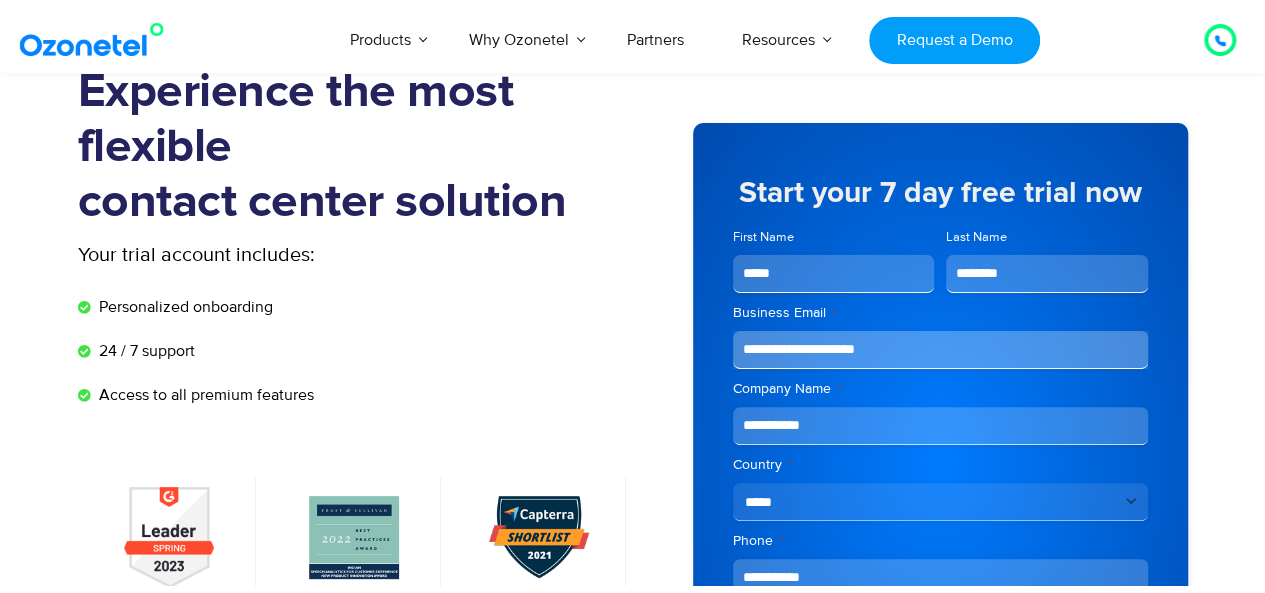 scroll, scrollTop: 300, scrollLeft: 0, axis: vertical 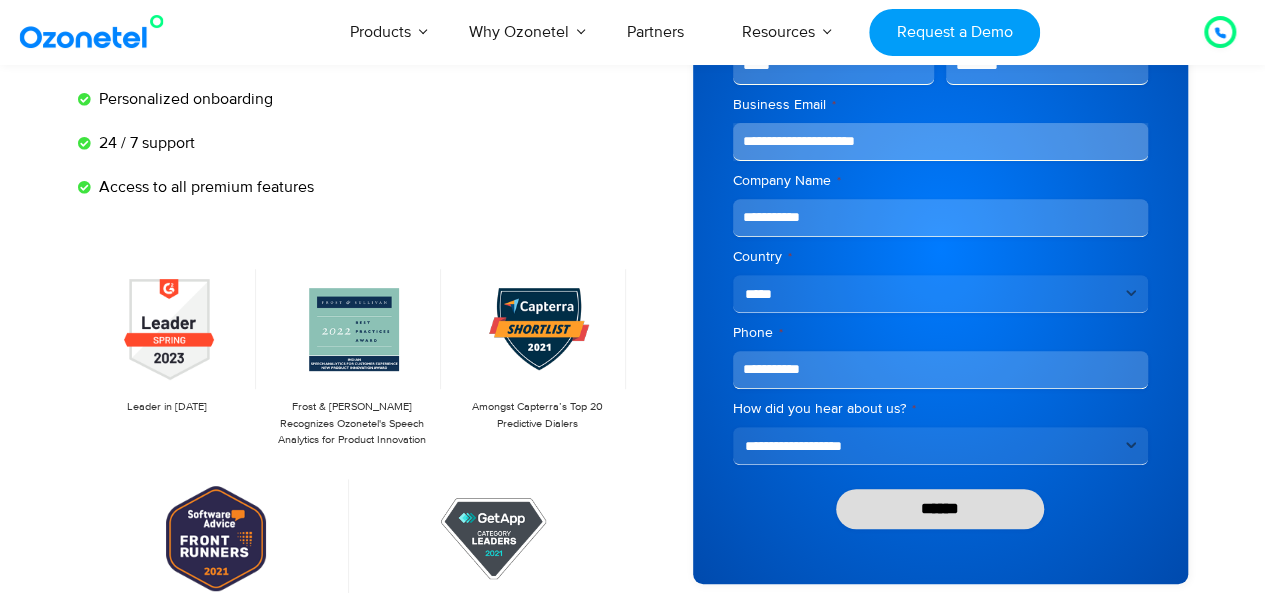 click on "******" at bounding box center (940, 509) 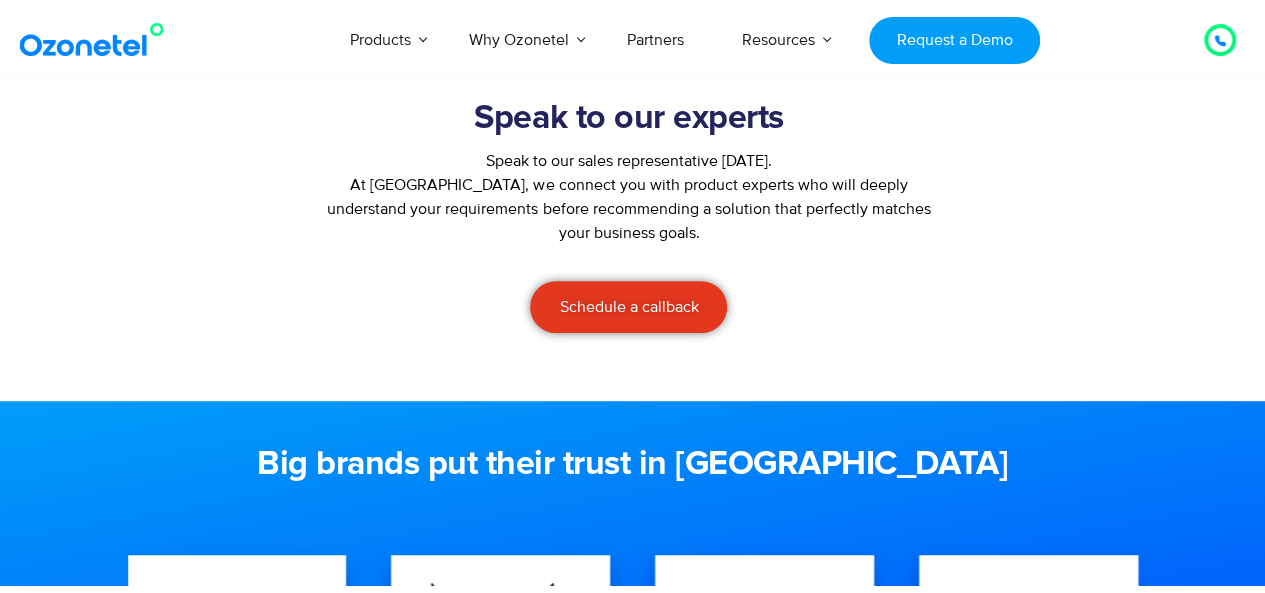 scroll, scrollTop: 700, scrollLeft: 0, axis: vertical 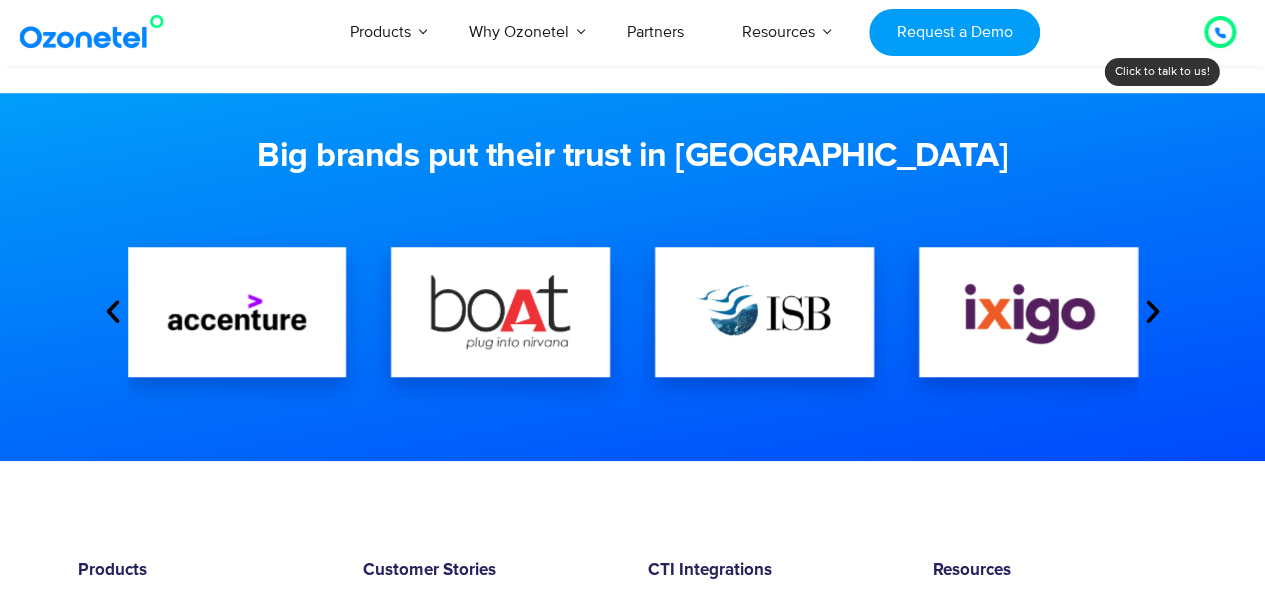 click at bounding box center [1153, 312] 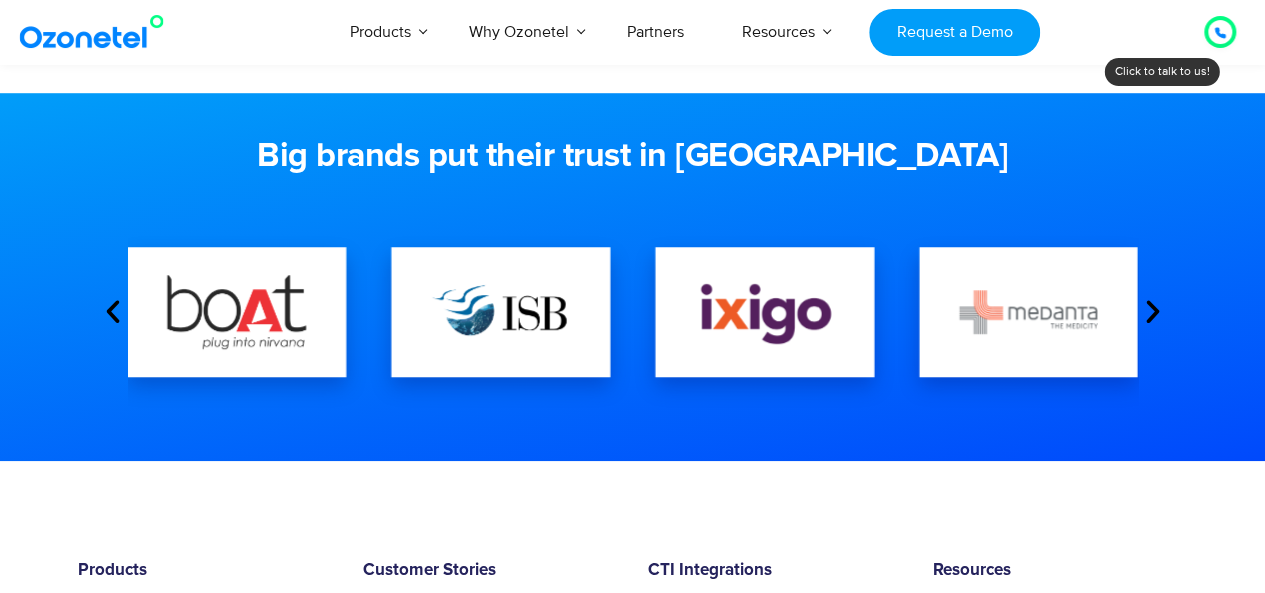 click at bounding box center (1153, 312) 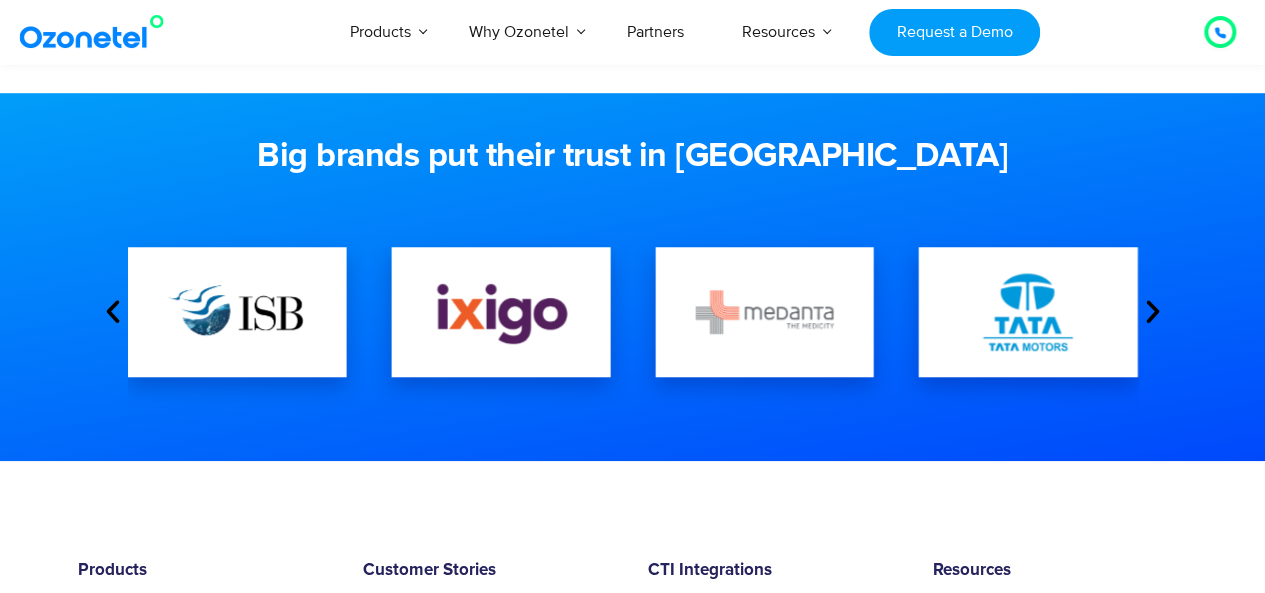 click at bounding box center (1153, 312) 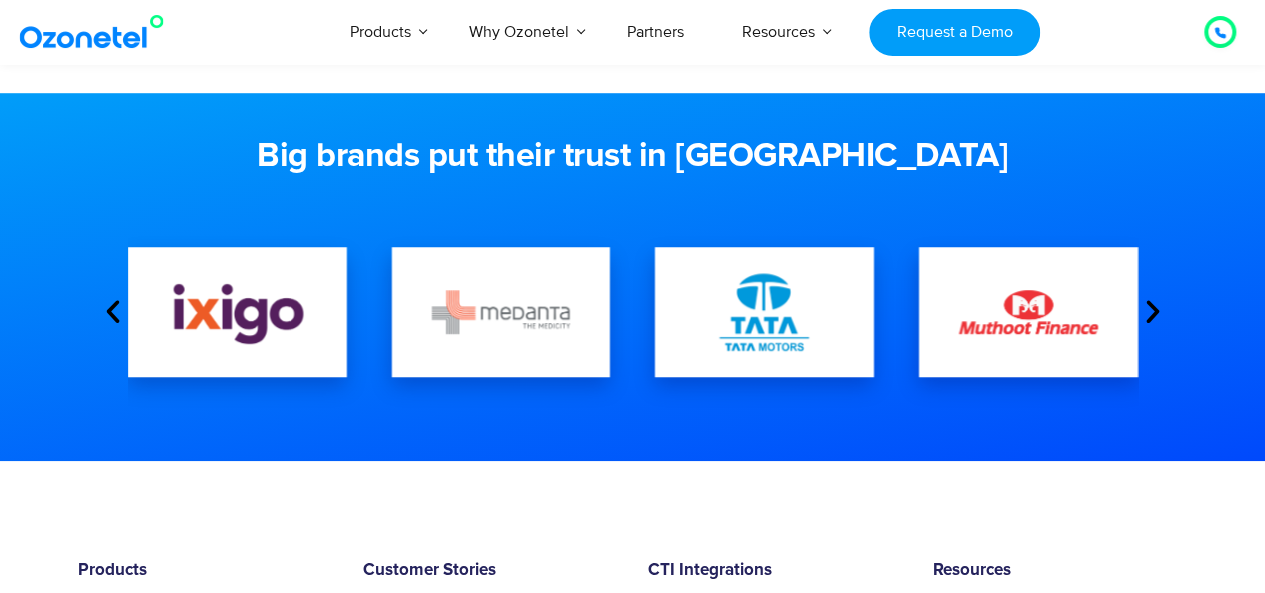 click at bounding box center (1153, 312) 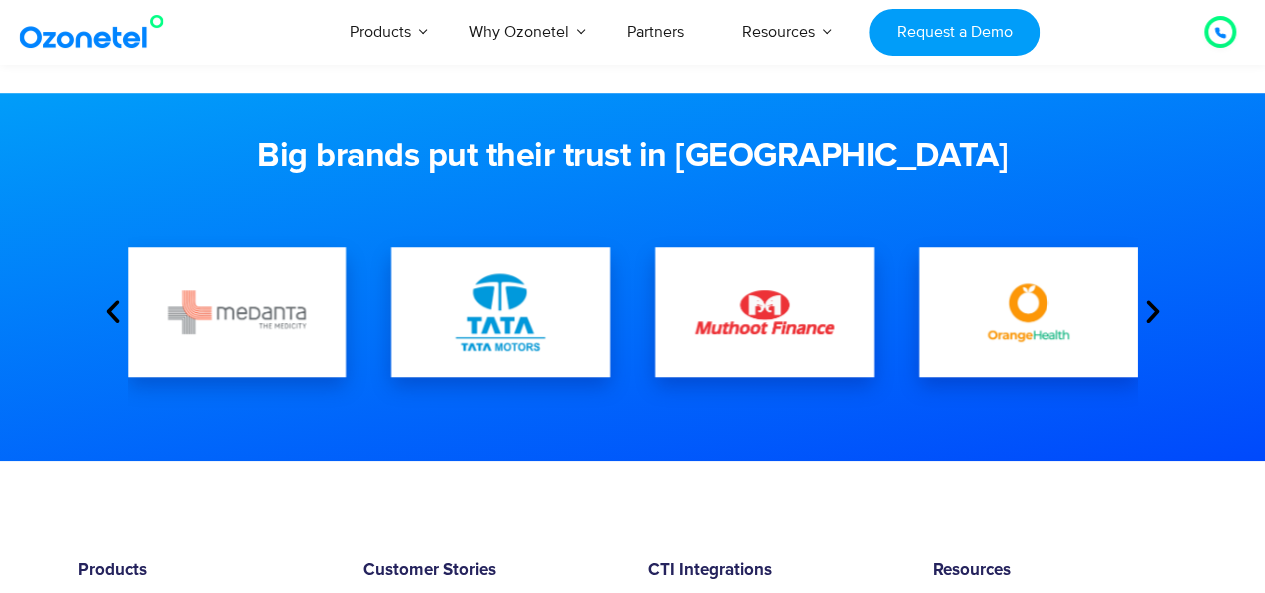 click at bounding box center [1153, 312] 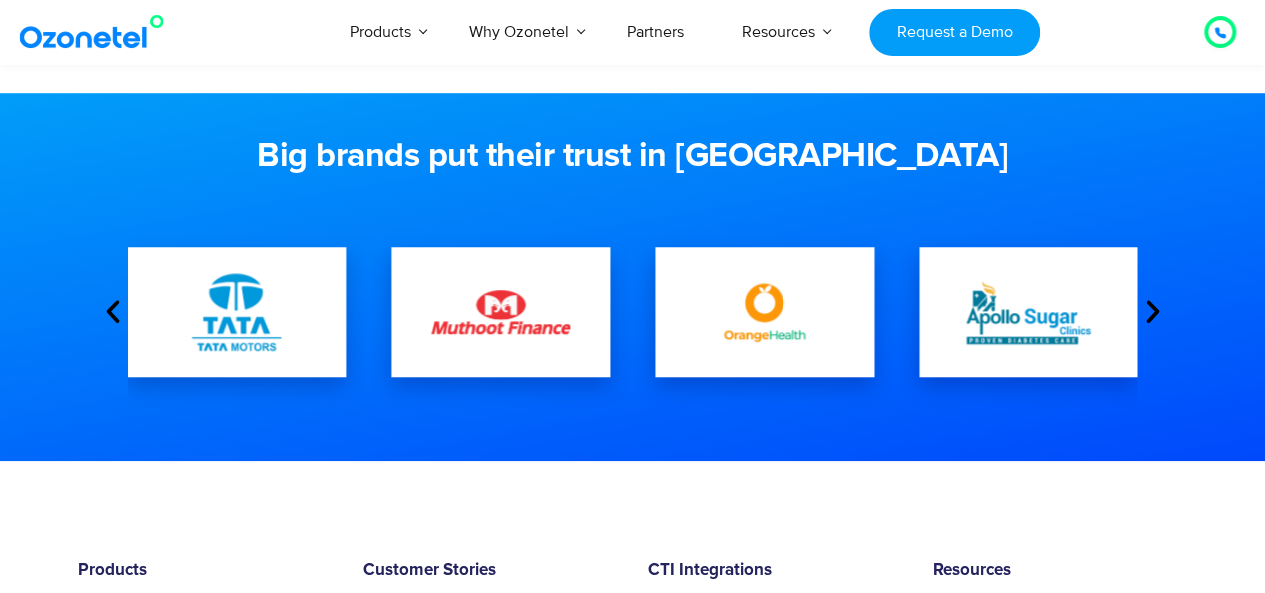 click at bounding box center [1153, 312] 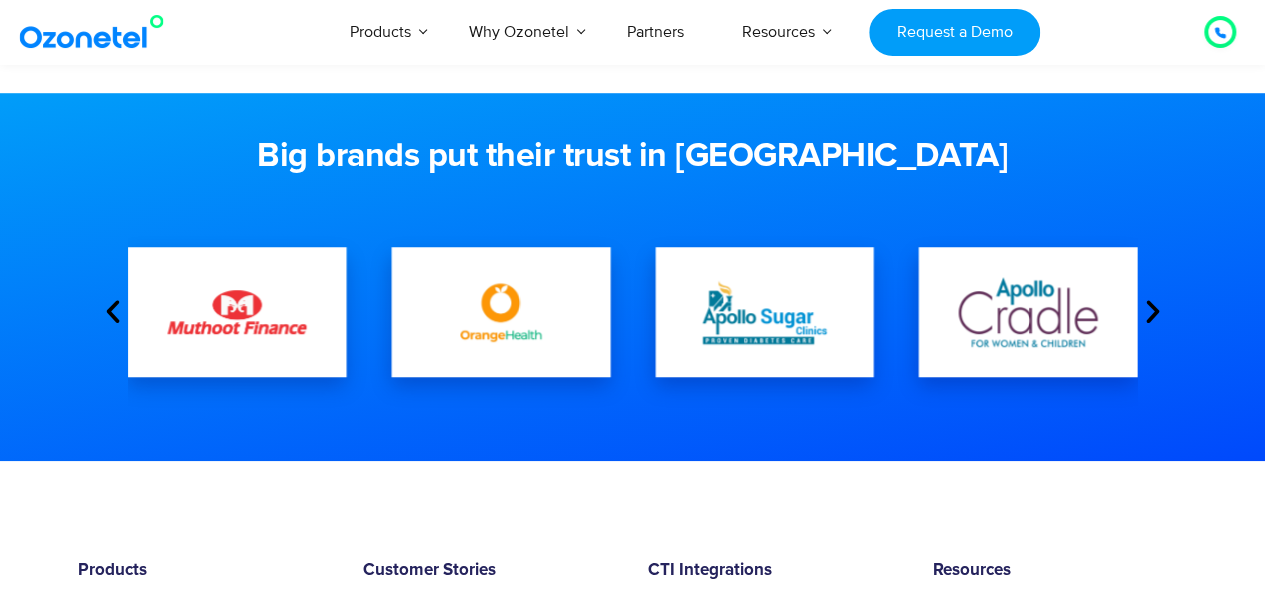 click at bounding box center [1153, 312] 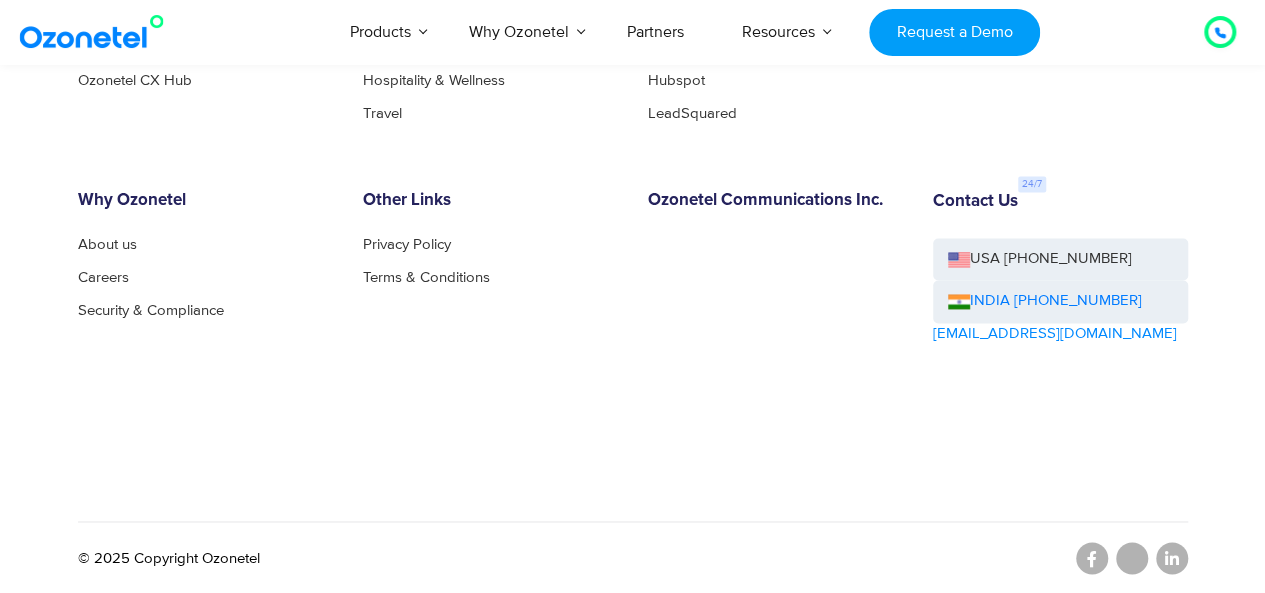 scroll, scrollTop: 865, scrollLeft: 0, axis: vertical 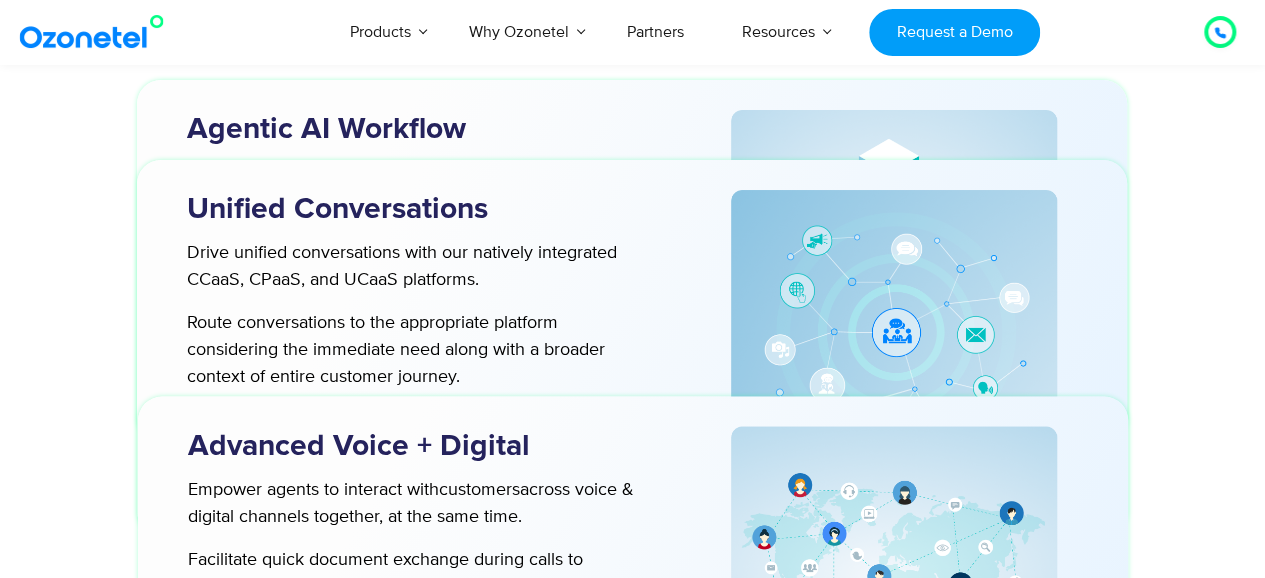 click on "Reimagine Your Customer Playbook  for an AI-first World
Agentic AI Workflow
Hire pre-built AI agents for specific use cases. Seamlessly automate complex workflows, drive real-time conversational insights, and improve business processes. Connect easily with any third-party  CCaaS , customer engagement platforms, and ensure native compatibility within the  oneCXi  platform ecosystem.
Agentic AI Workflow
Hire pre-built AI agents for specific use cases. Seamlessly automate complex workflows, drive real-time conversational insights, and improve business processes. Connect easily with any third-party  CCaaS oneCXi  platform ecosystem." at bounding box center [633, 493] 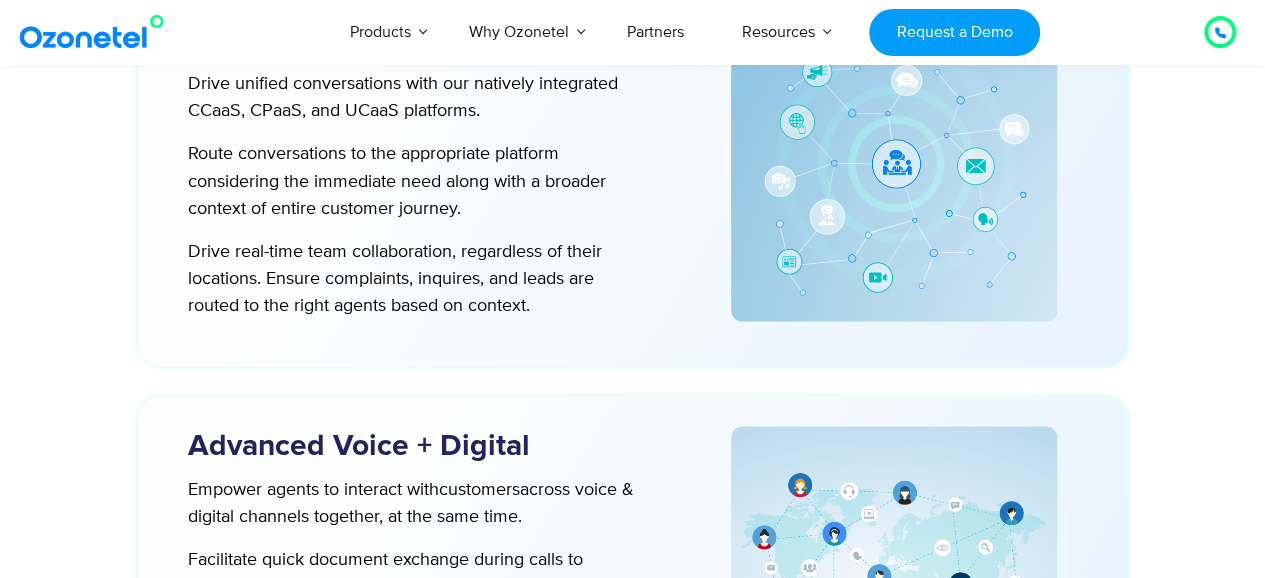 scroll, scrollTop: 0, scrollLeft: 0, axis: both 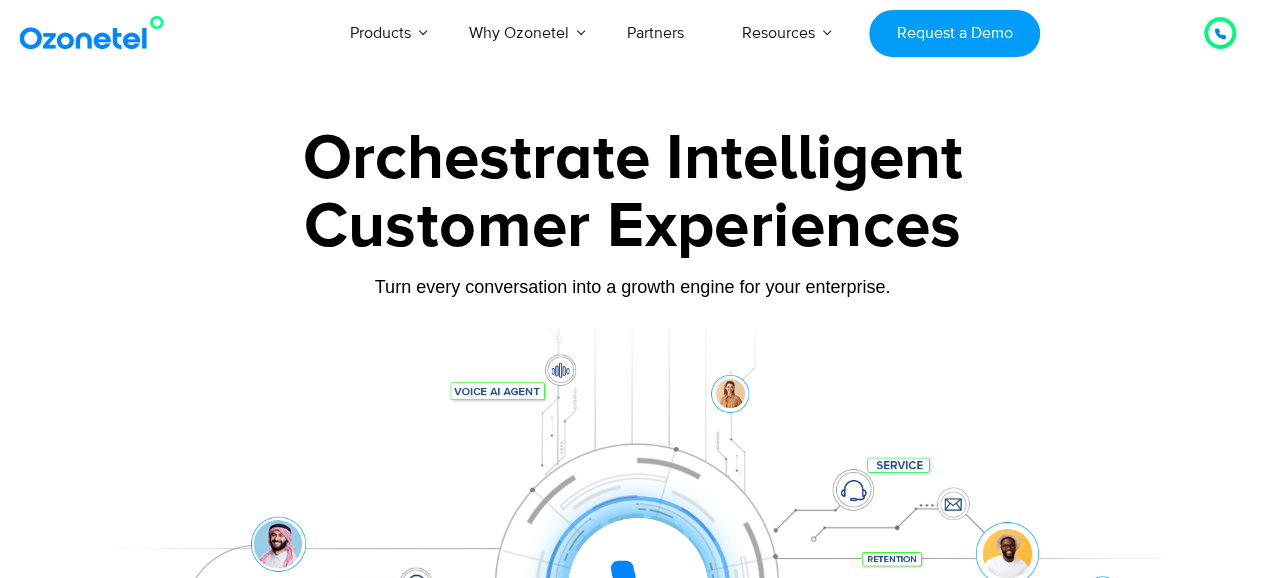 click at bounding box center [633, 558] 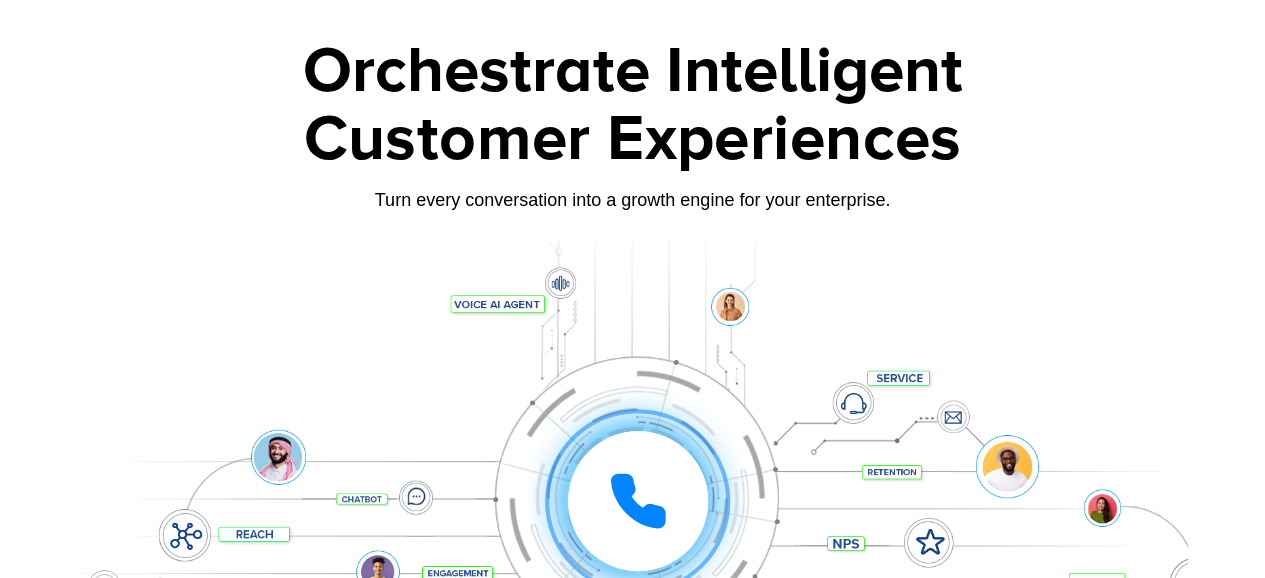 scroll, scrollTop: 0, scrollLeft: 0, axis: both 